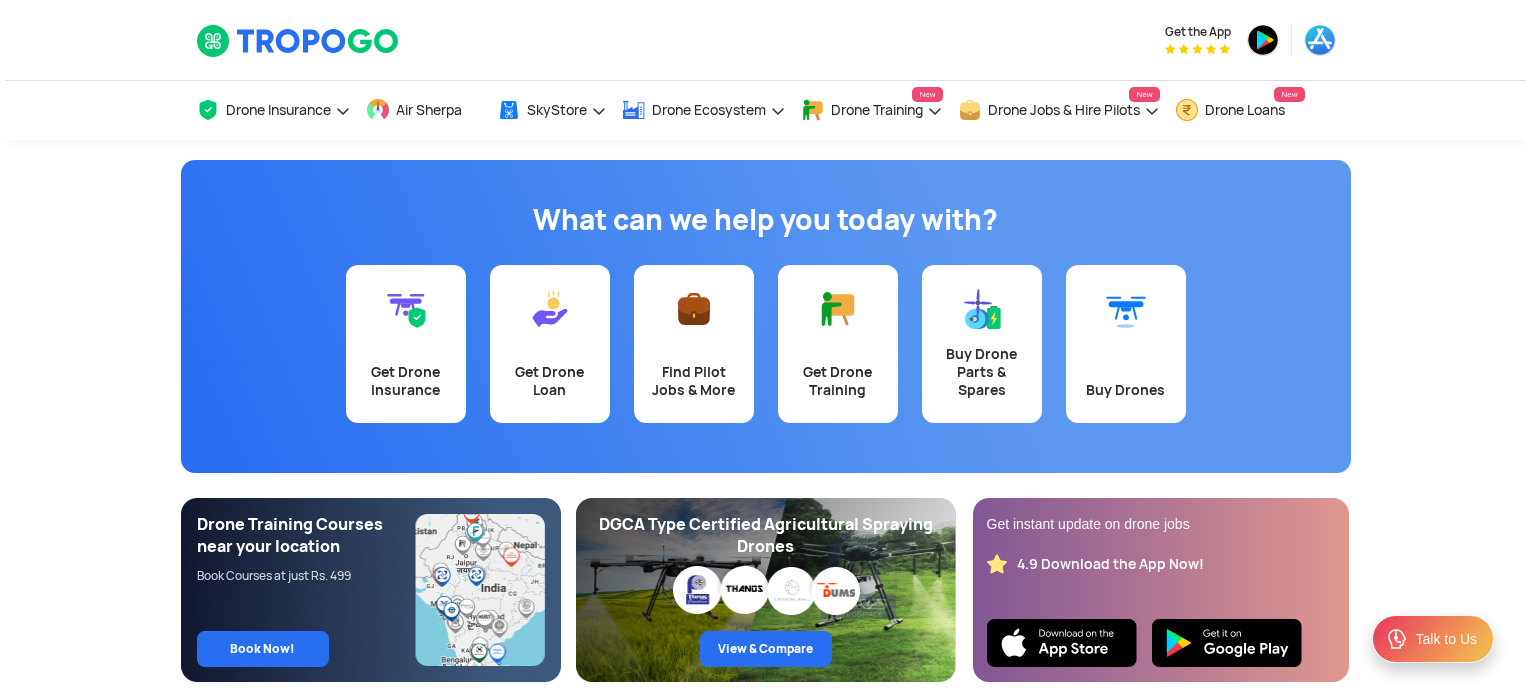 scroll, scrollTop: 0, scrollLeft: 0, axis: both 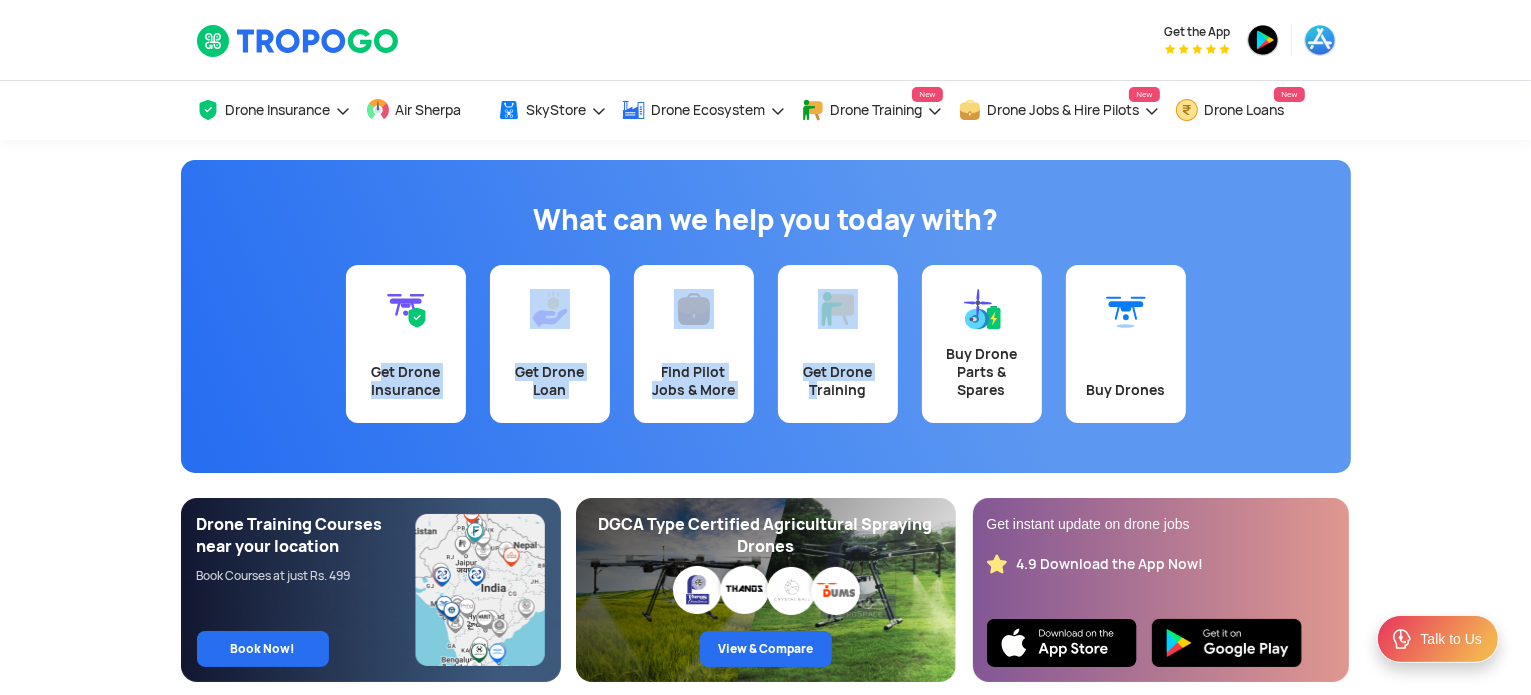 drag, startPoint x: 120, startPoint y: 250, endPoint x: 841, endPoint y: 406, distance: 737.68353 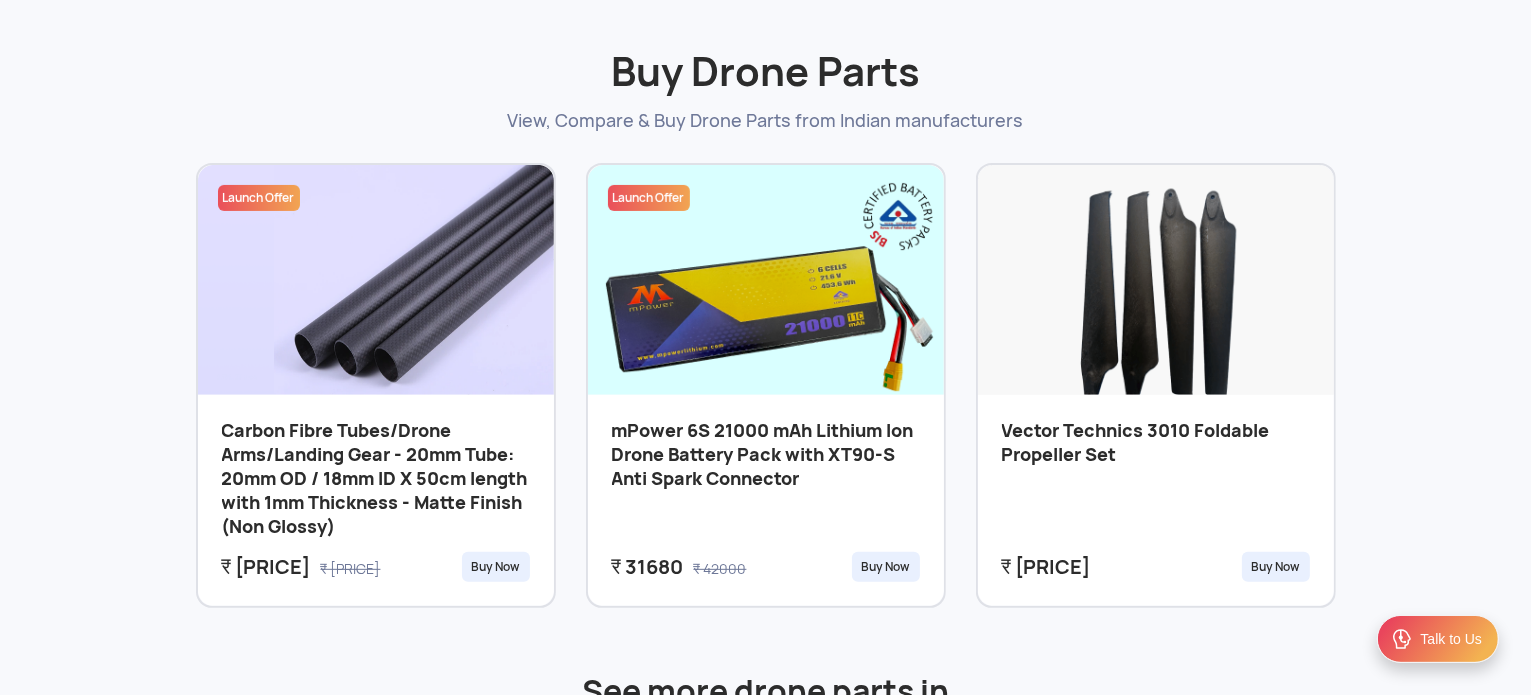 scroll, scrollTop: 1043, scrollLeft: 0, axis: vertical 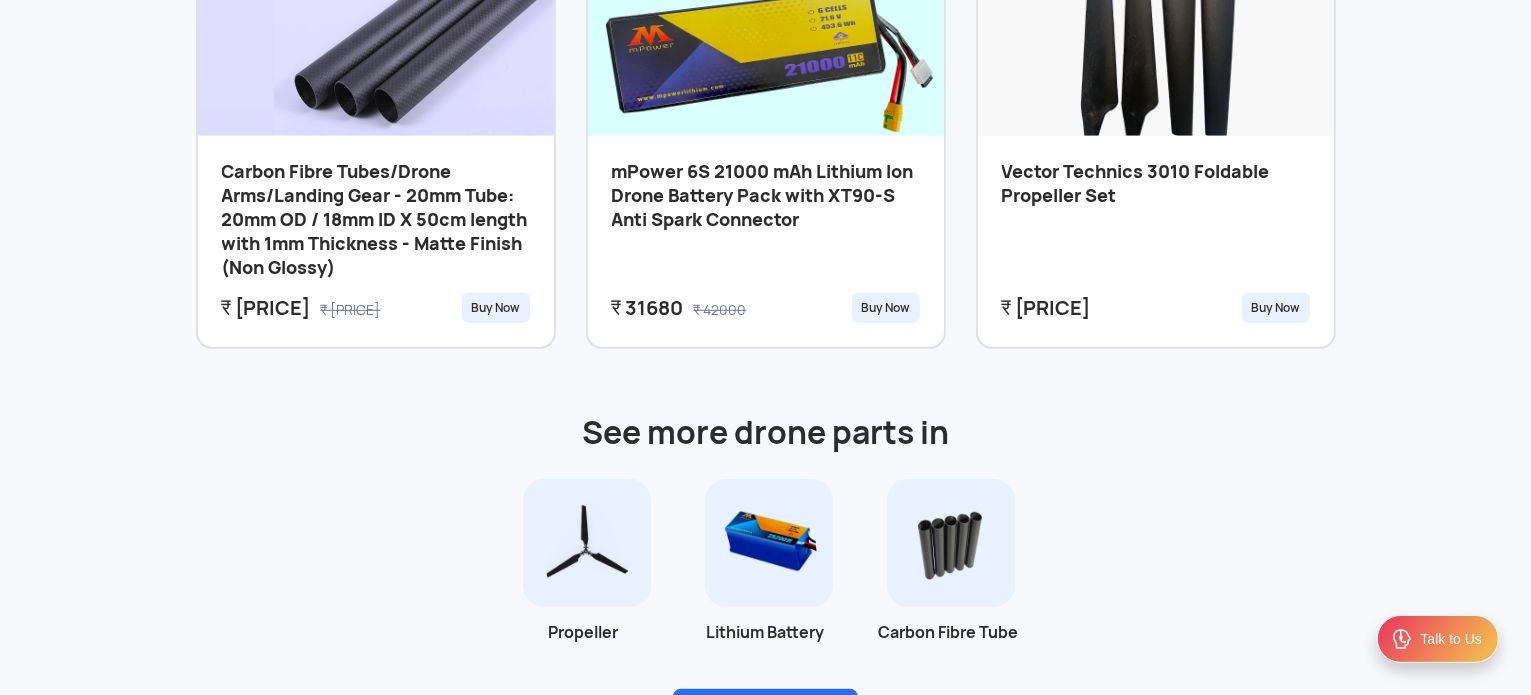 click on "See more drone parts in" 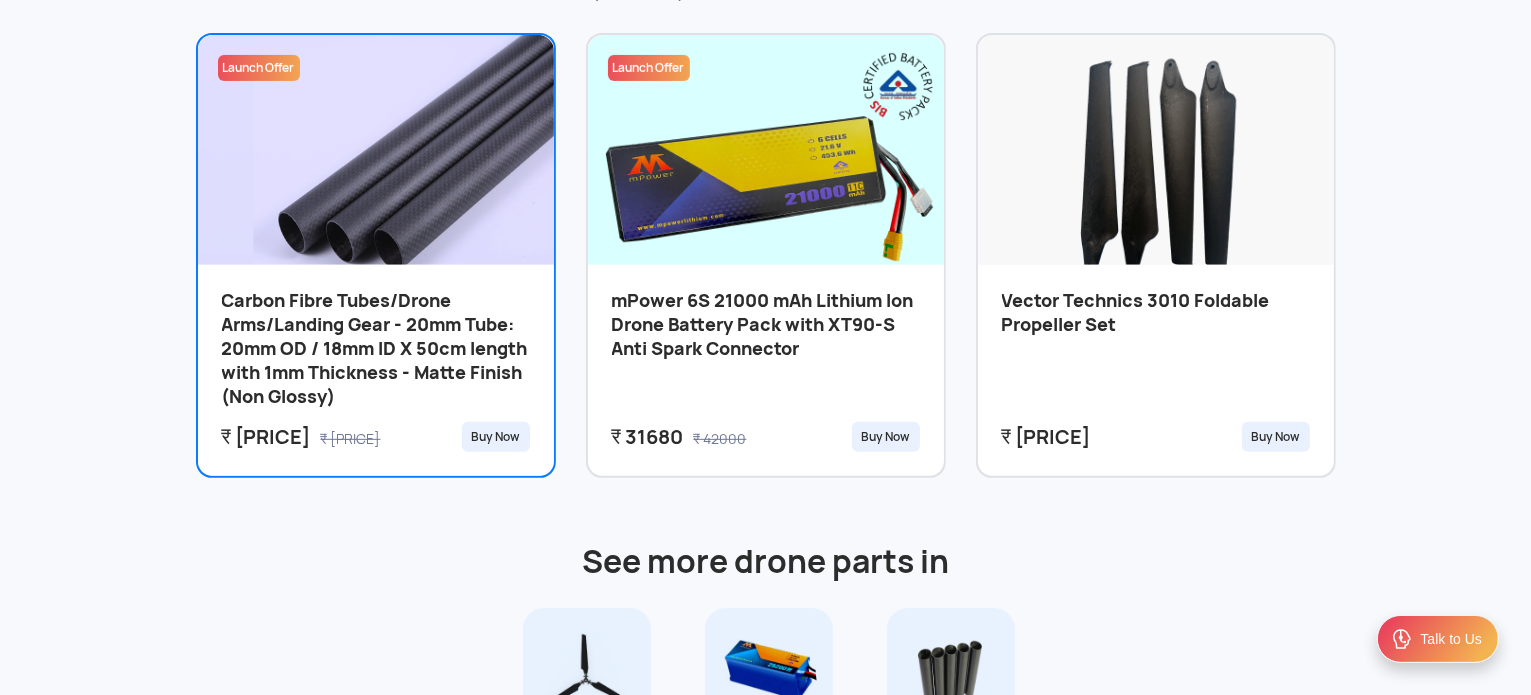 scroll, scrollTop: 915, scrollLeft: 0, axis: vertical 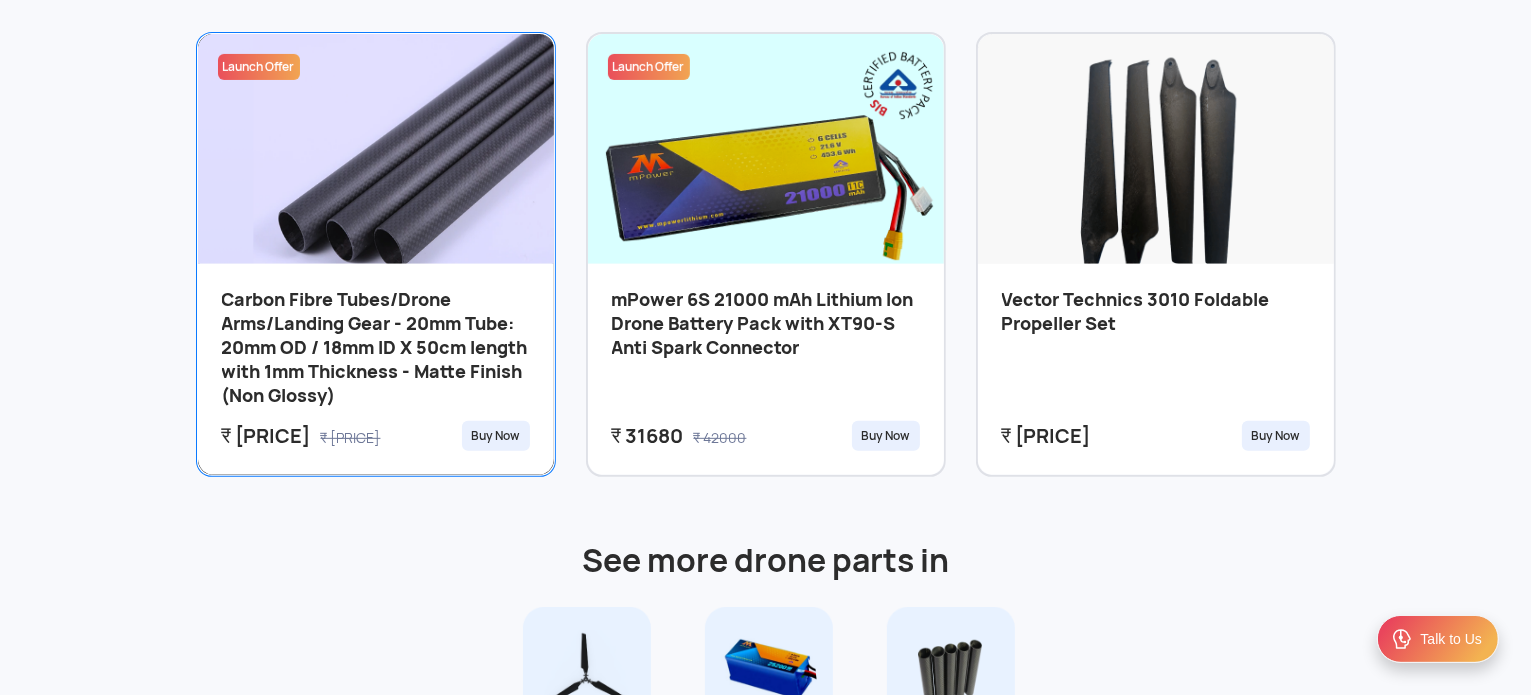 click on "Carbon Fibre Tubes/Drone Arms/Landing Gear - 20mm Tube: 20mm OD / 18mm ID X 50cm length with 1mm Thickness - Matte Finish (Non Glossy)" at bounding box center [376, 350] 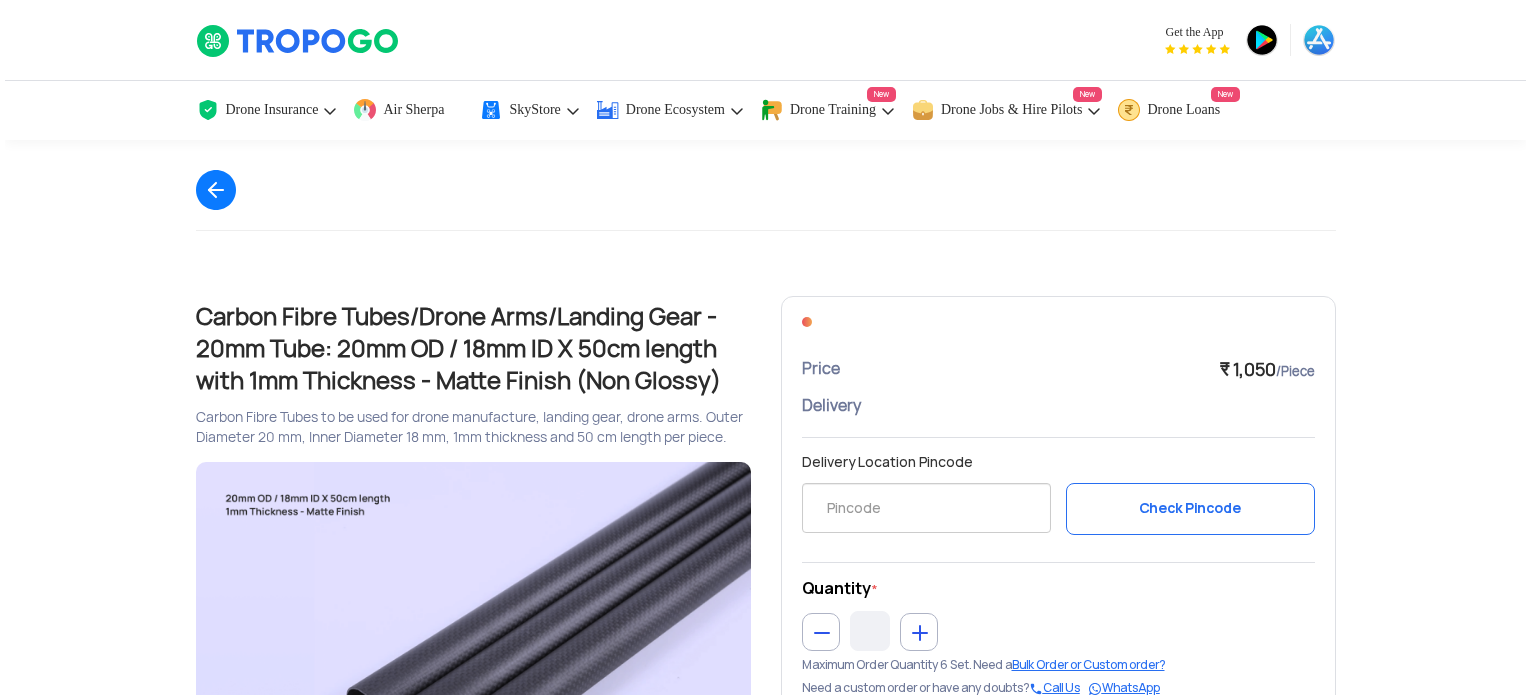 scroll, scrollTop: 0, scrollLeft: 0, axis: both 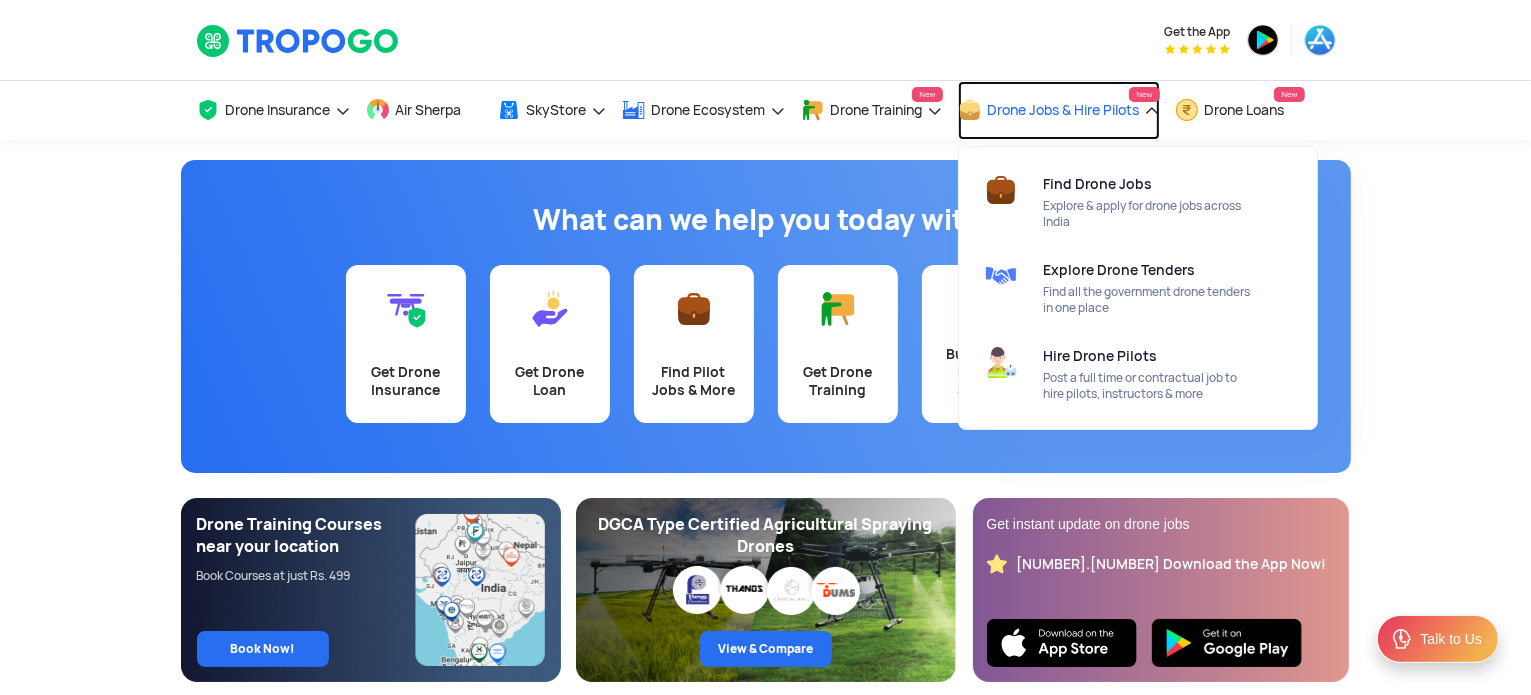 click on "Drone Jobs & Hire Pilots New" at bounding box center [1059, 110] 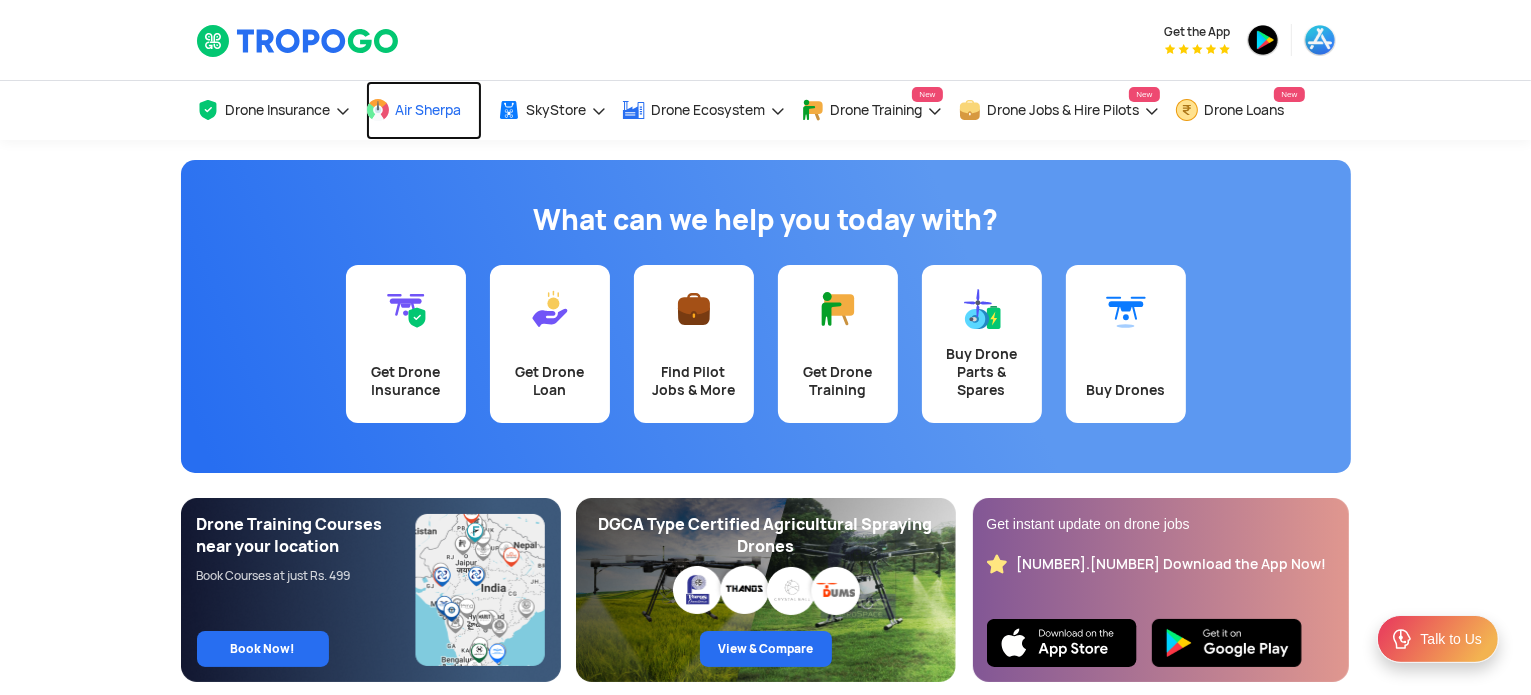 click on "Air Sherpa" at bounding box center [429, 110] 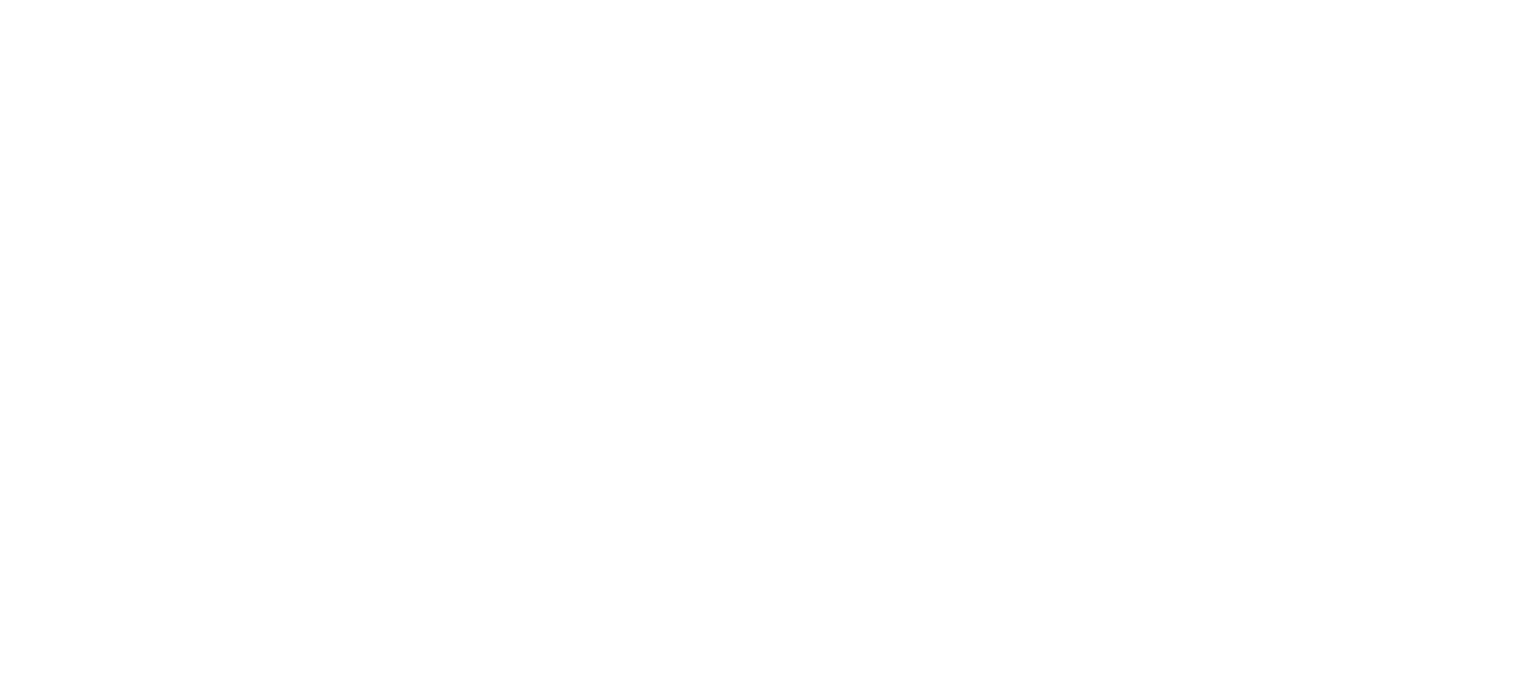 scroll, scrollTop: 0, scrollLeft: 0, axis: both 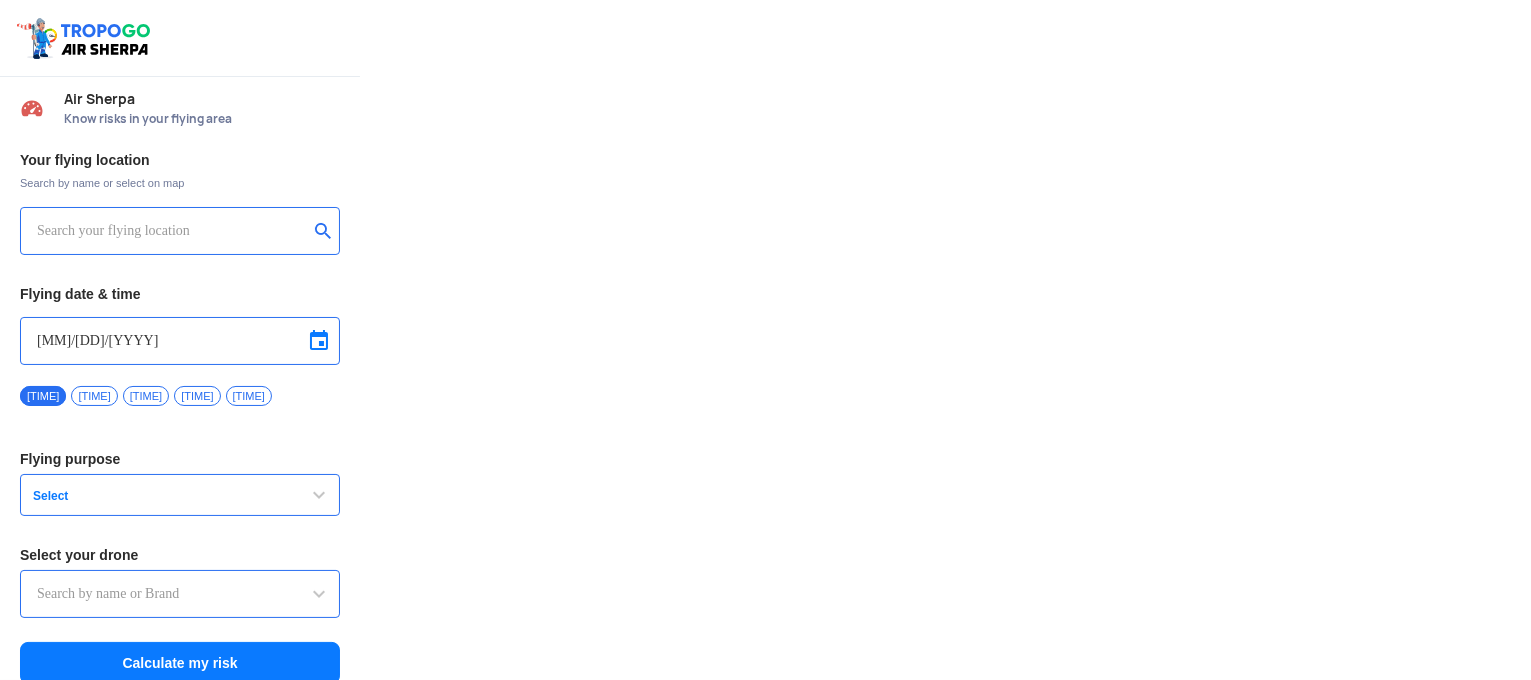 type on "Throttle Dopo" 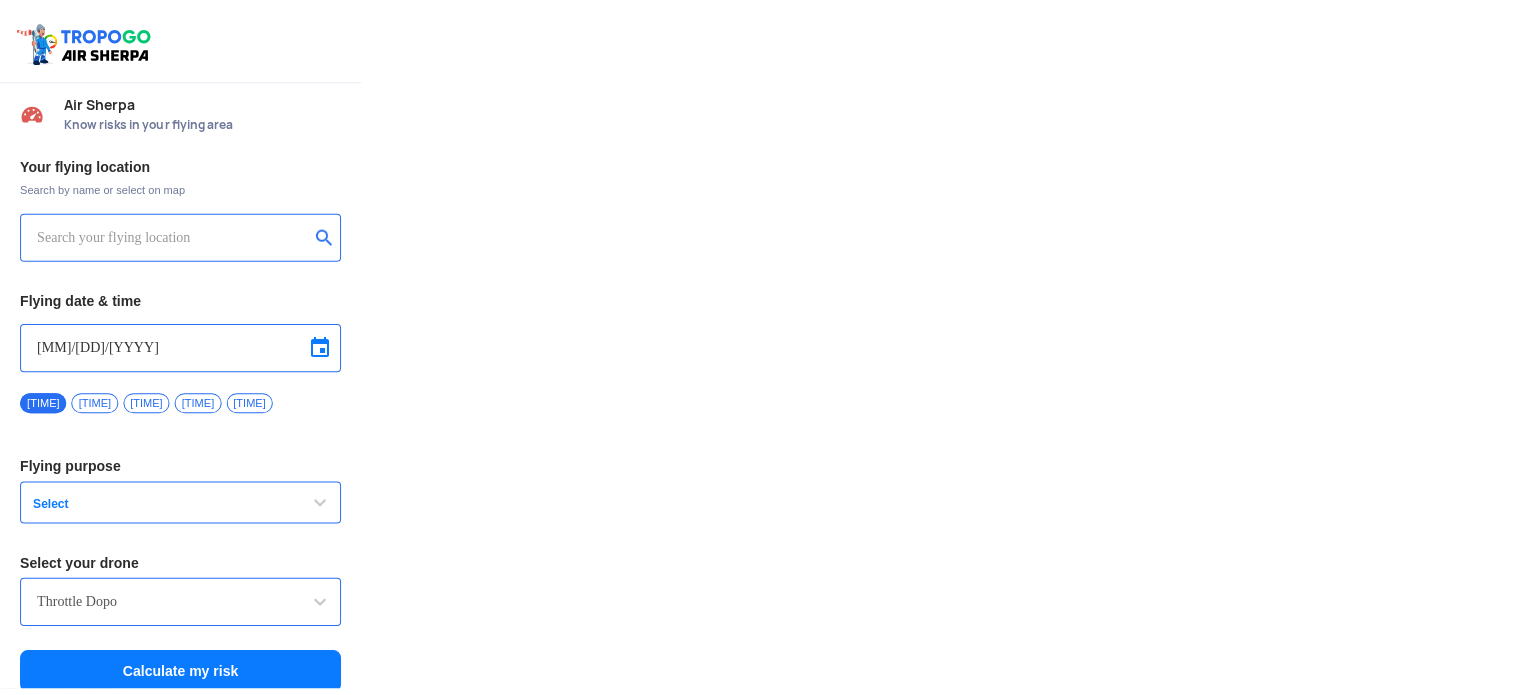 scroll, scrollTop: 0, scrollLeft: 0, axis: both 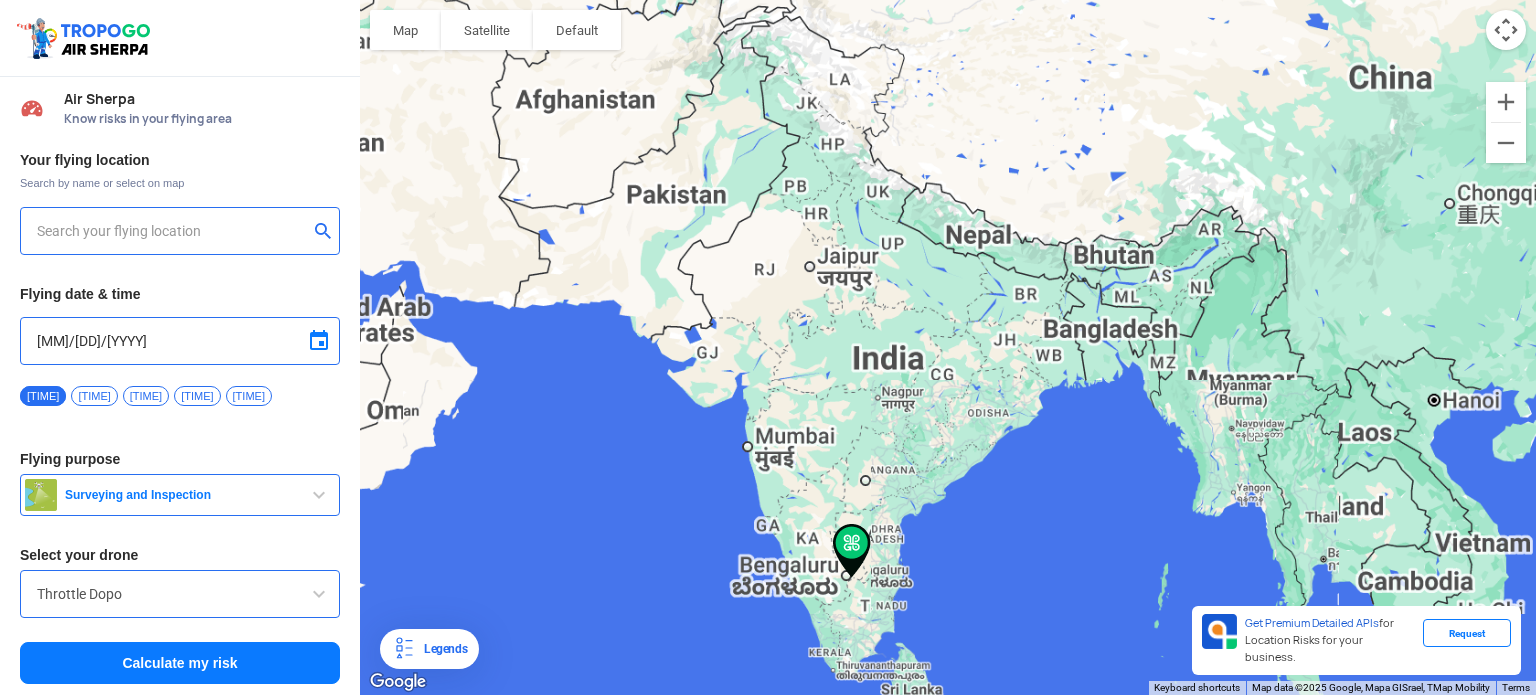 type on "[CITY], [STATE] [POSTAL_CODE], [COUNTRY]" 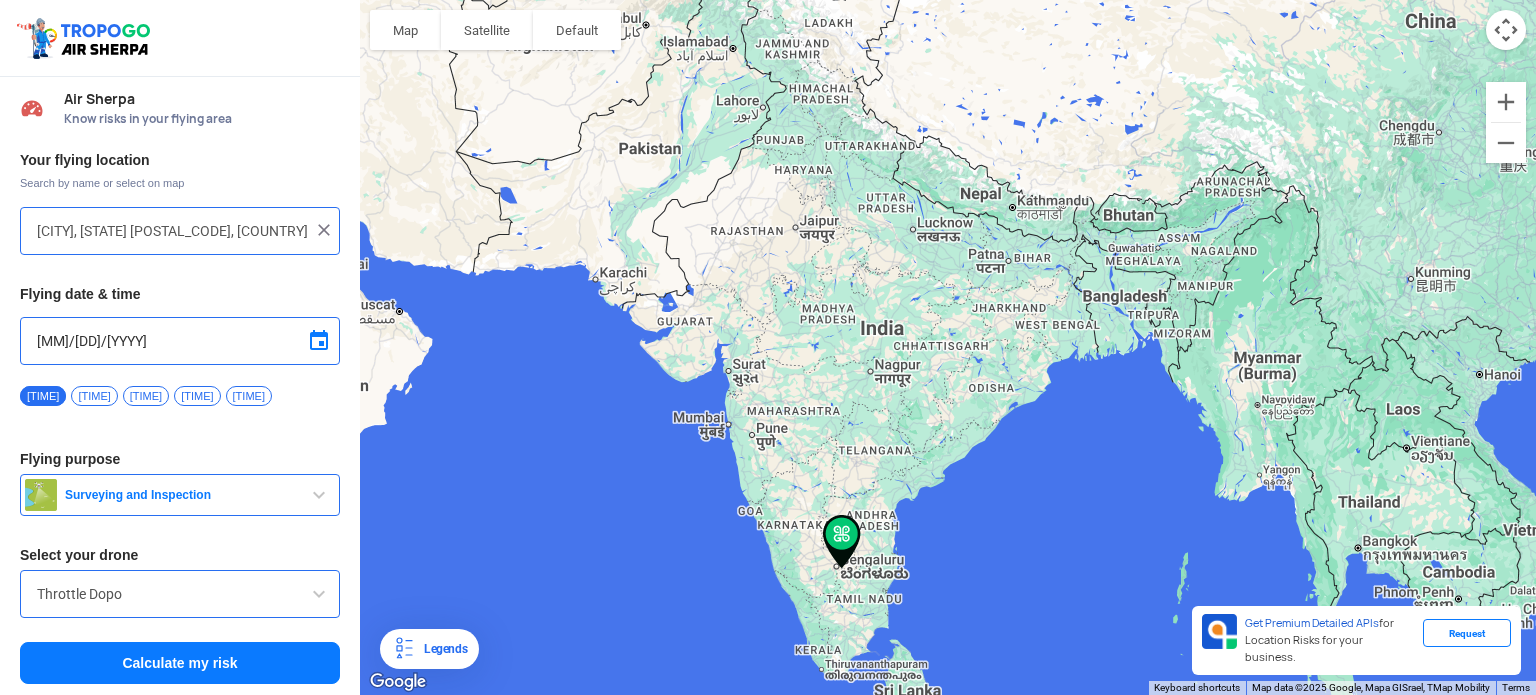 click on "Request" at bounding box center (1467, 633) 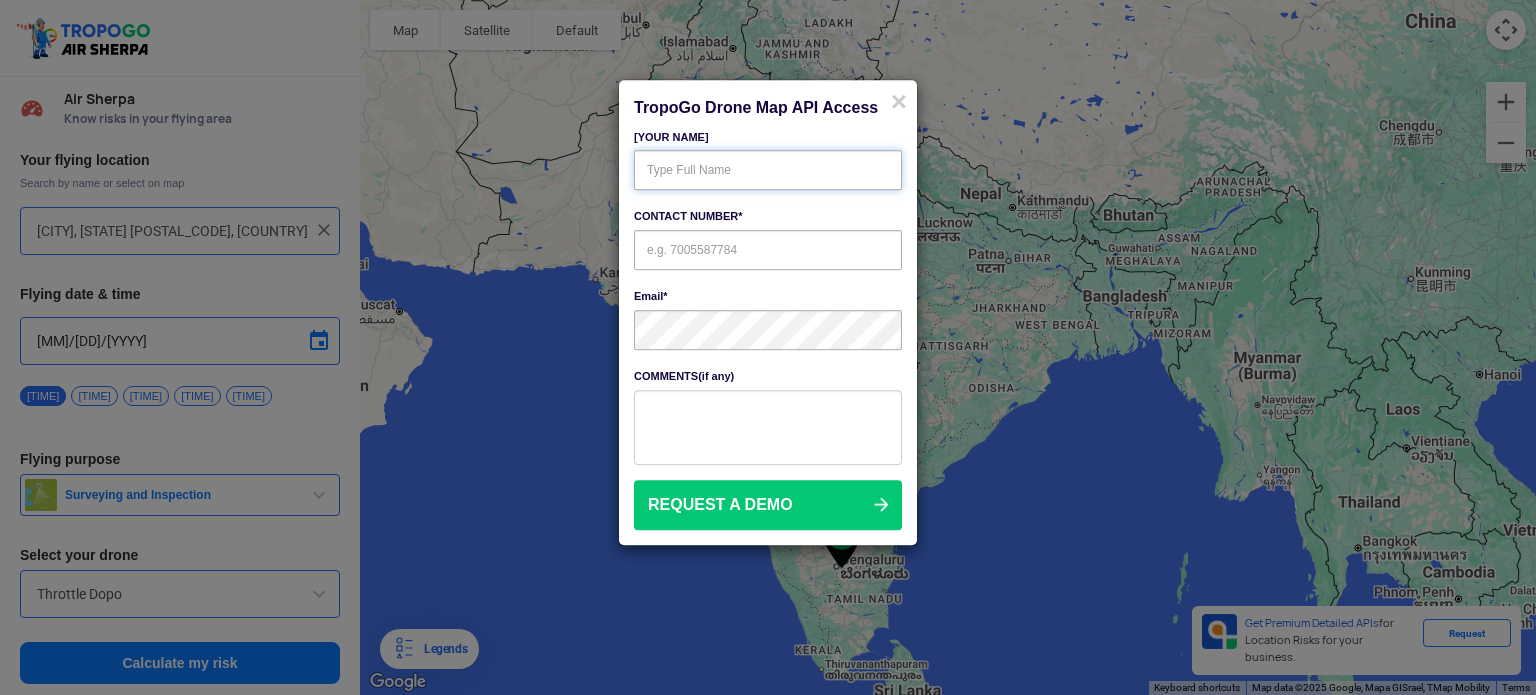 click 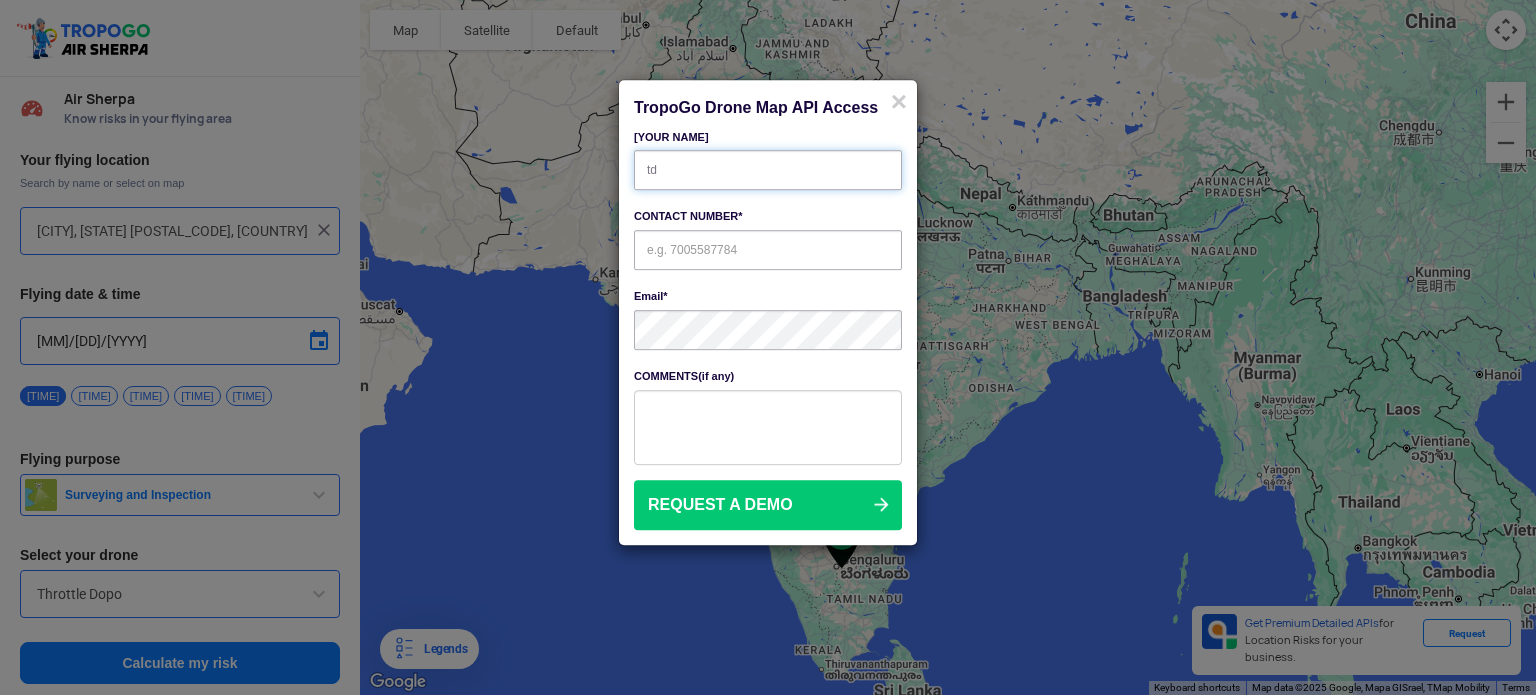 type on "t" 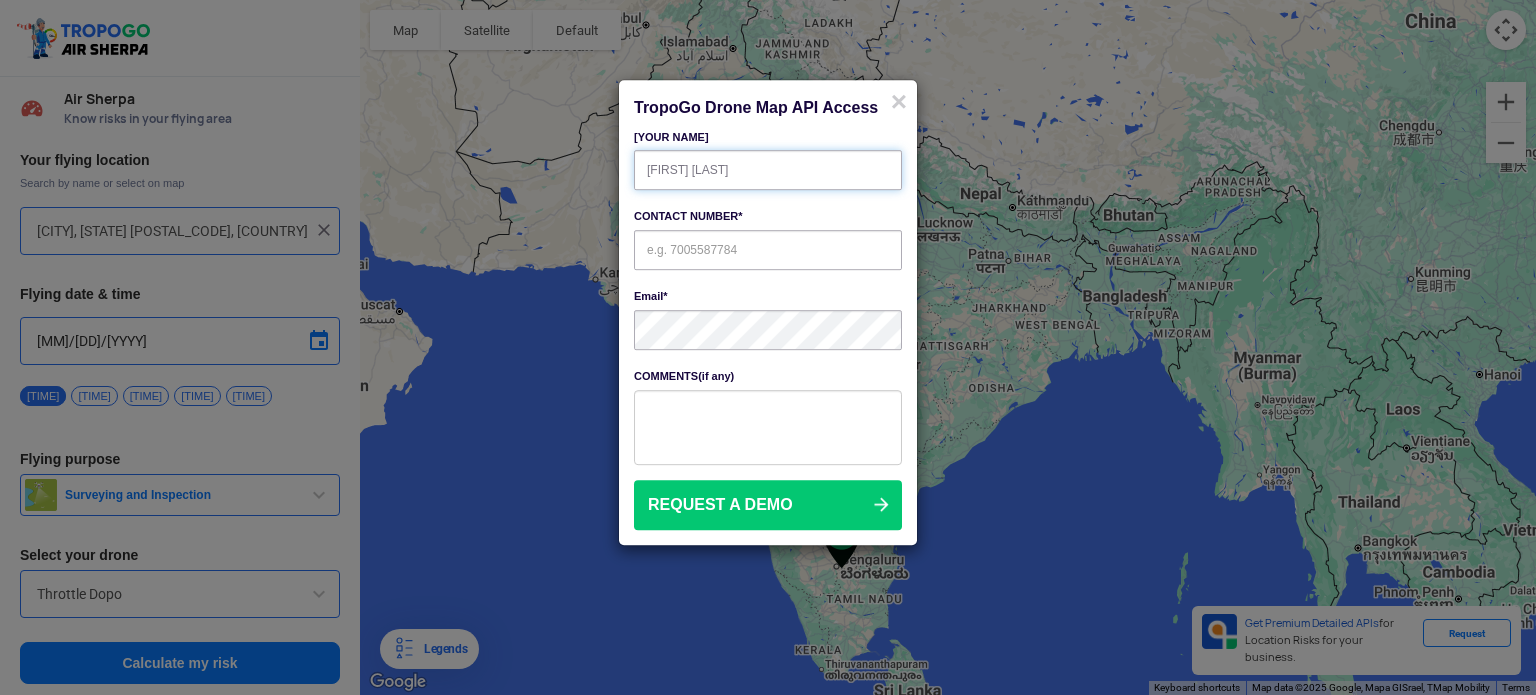 type on "Ted Solomon" 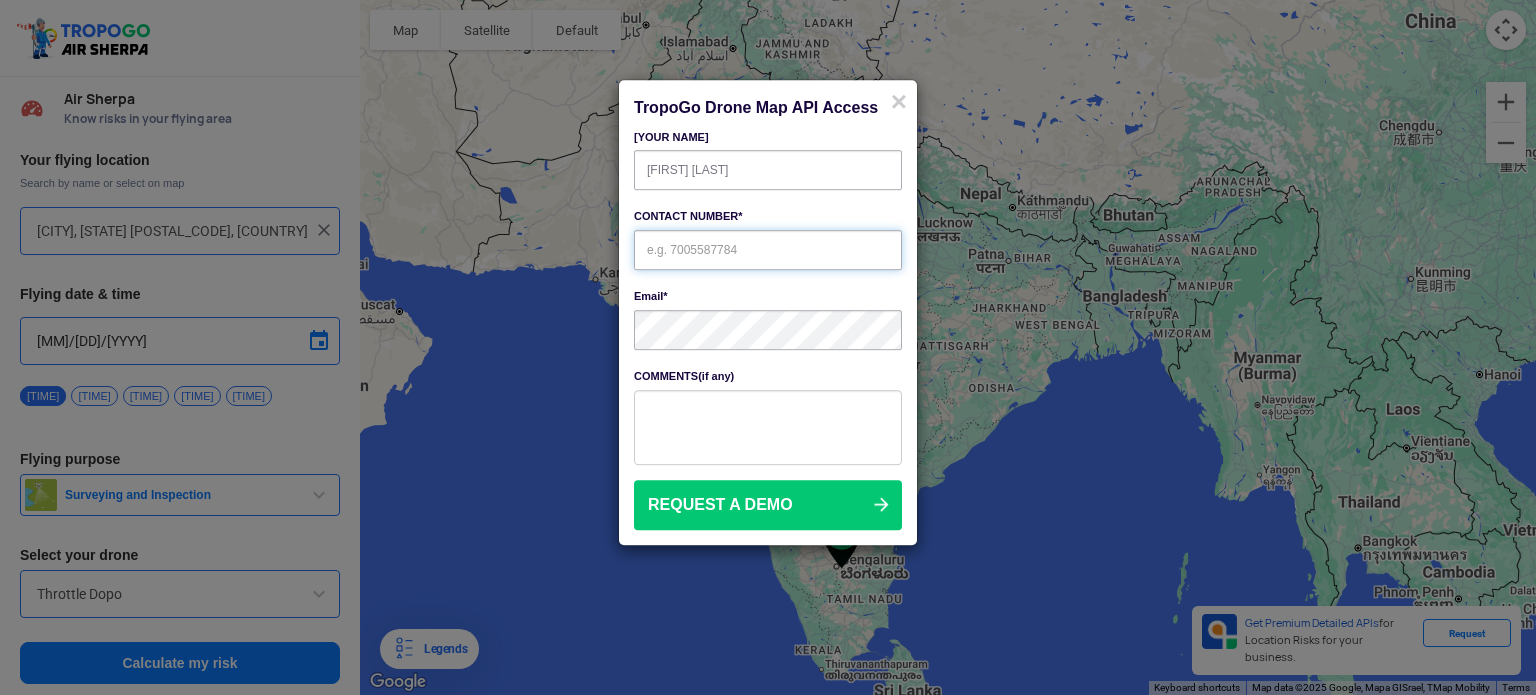 click 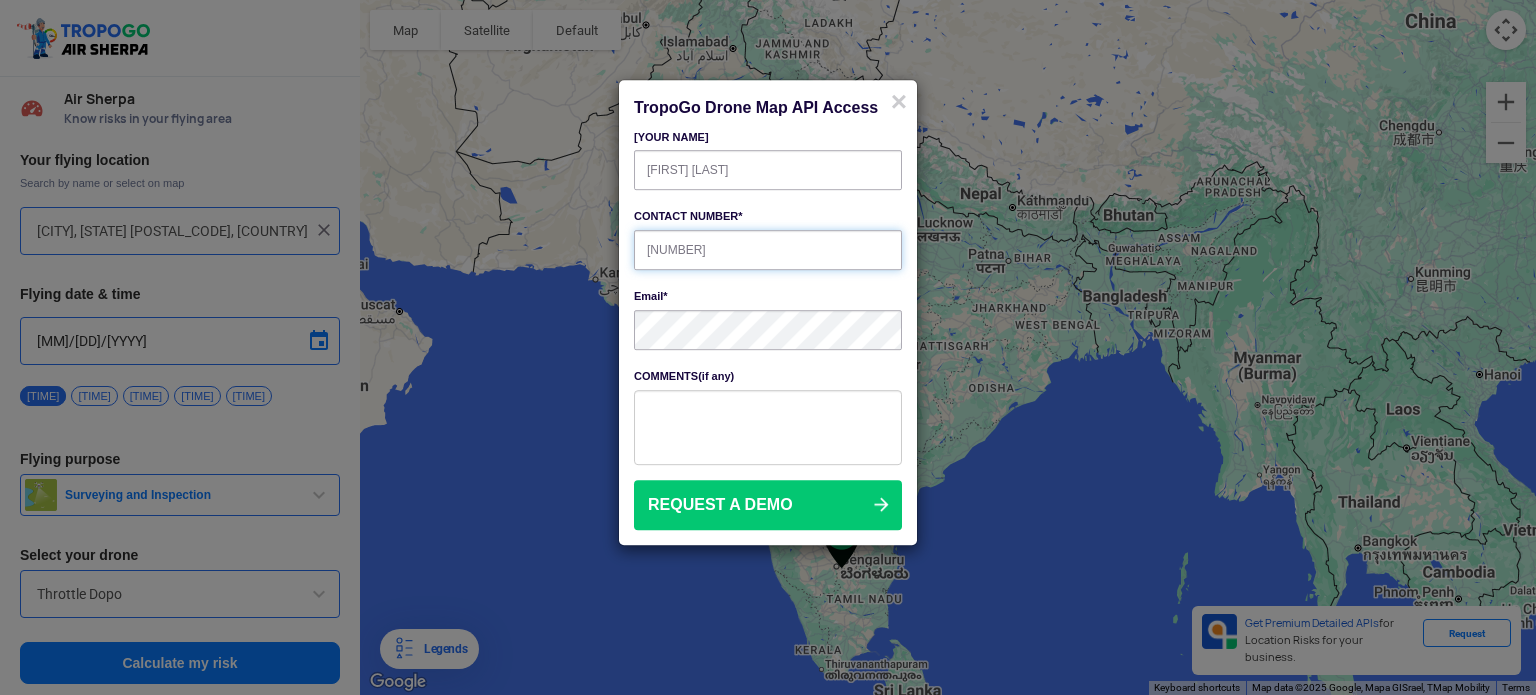 type on "9677119008" 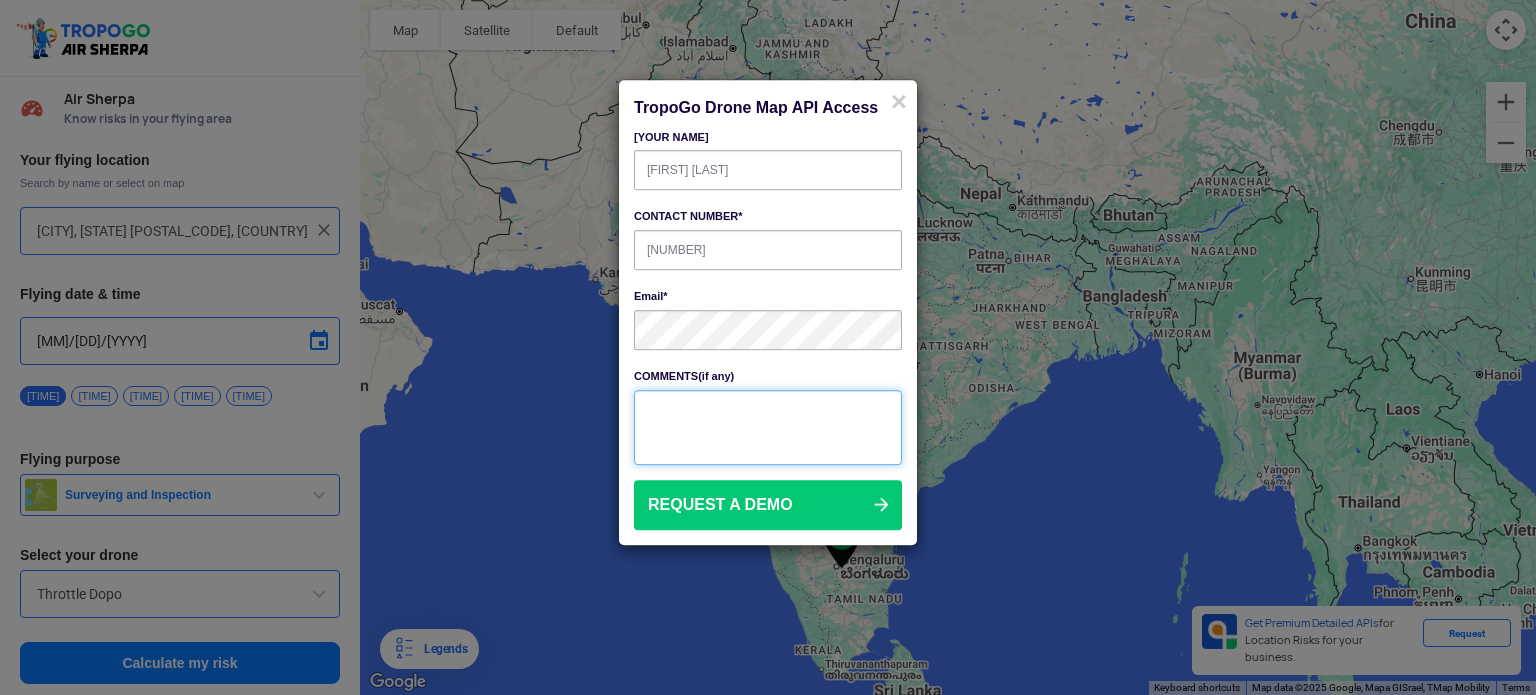 click 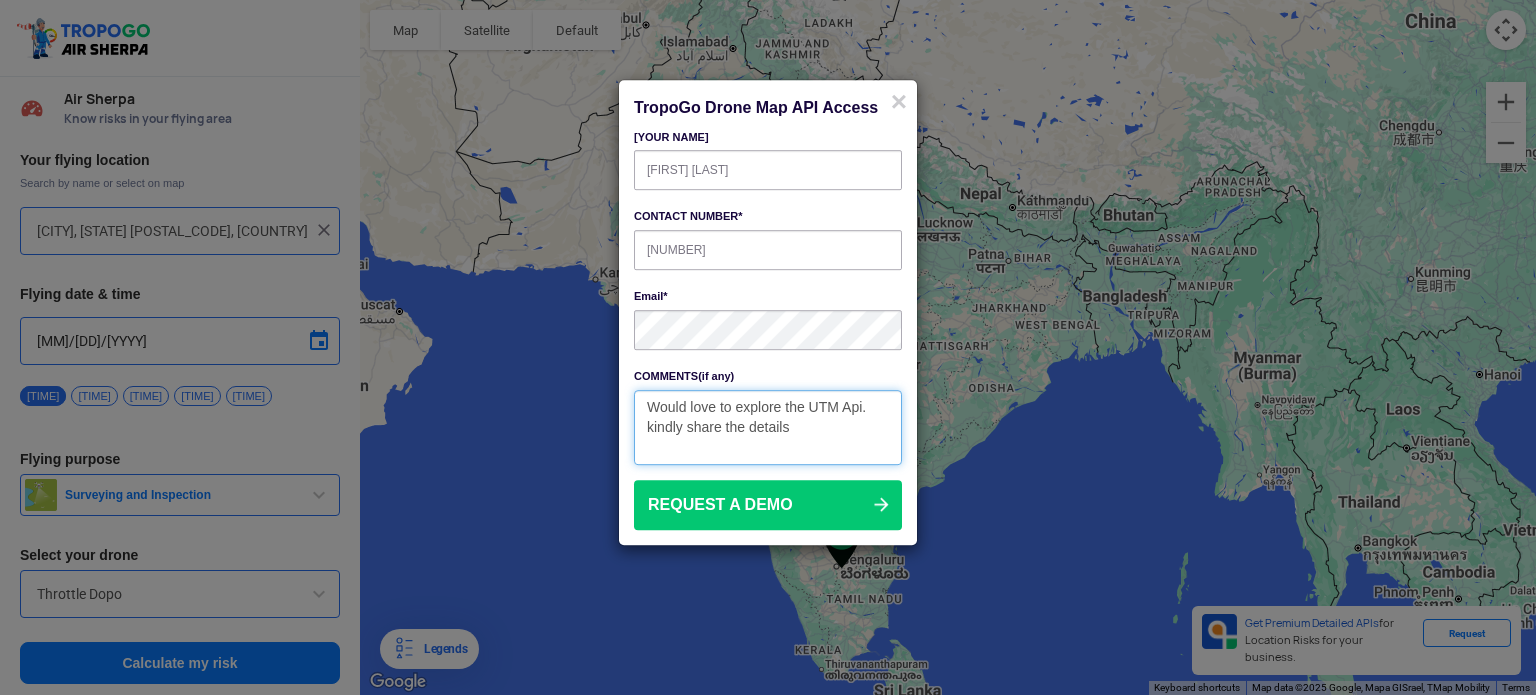 click on "Would love to explore the UTM Api. kindly share the details" 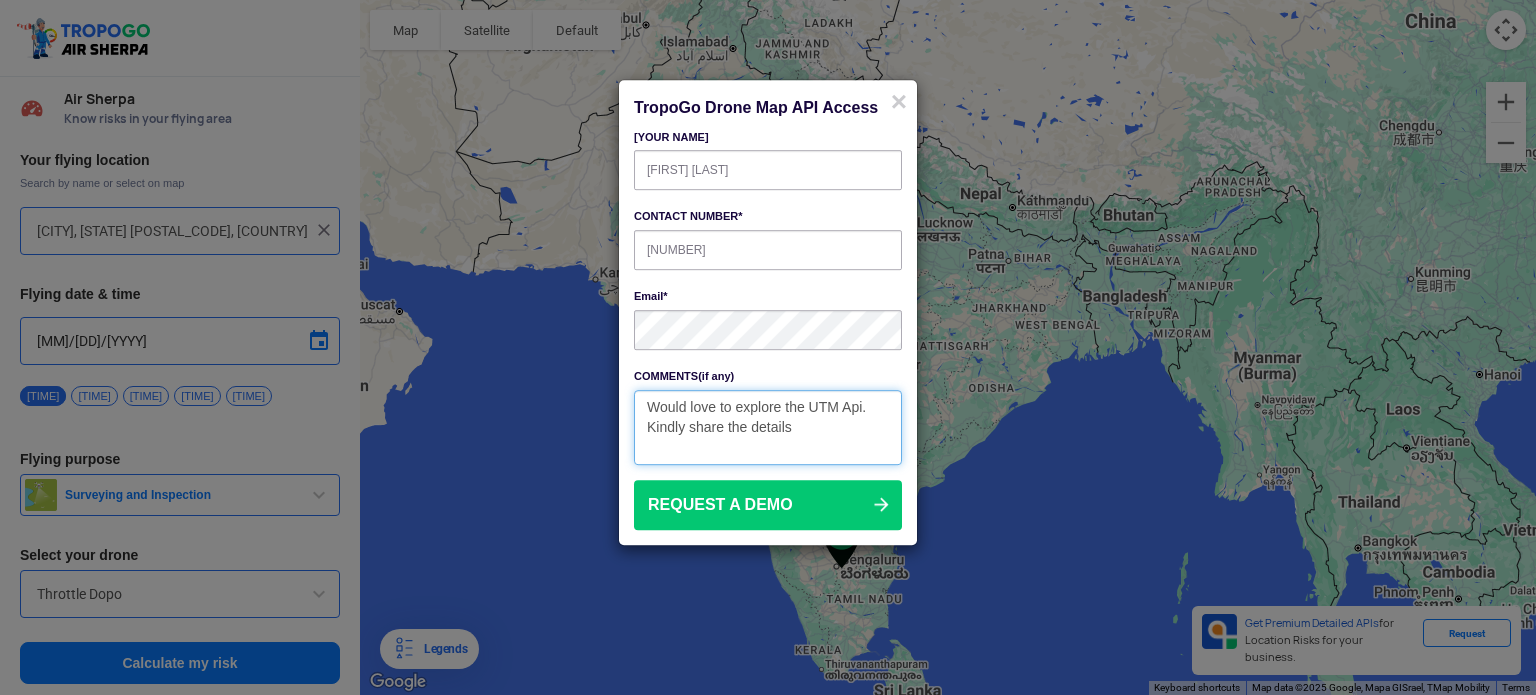 type on "Would love to explore the UTM Api. Kindly share the details" 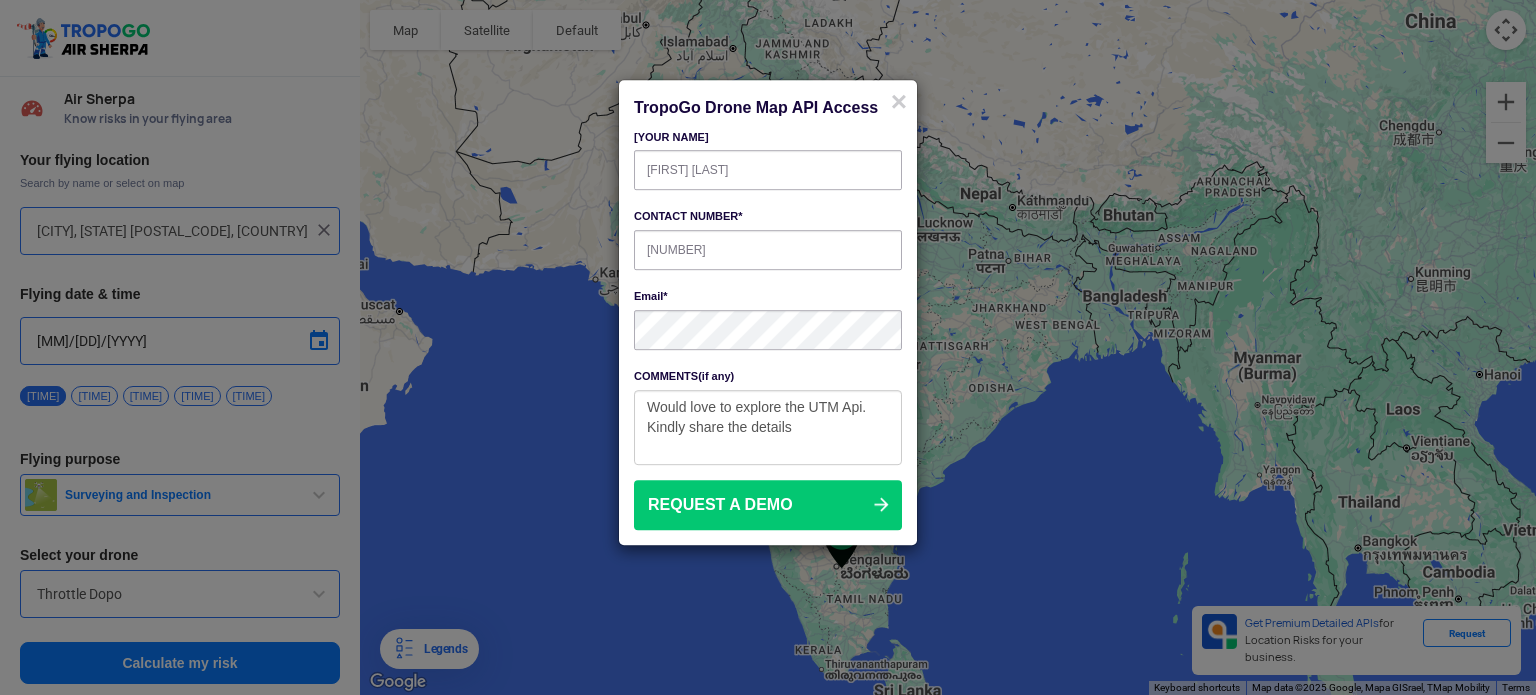 click on "REQUEST A DEMO" at bounding box center (768, 505) 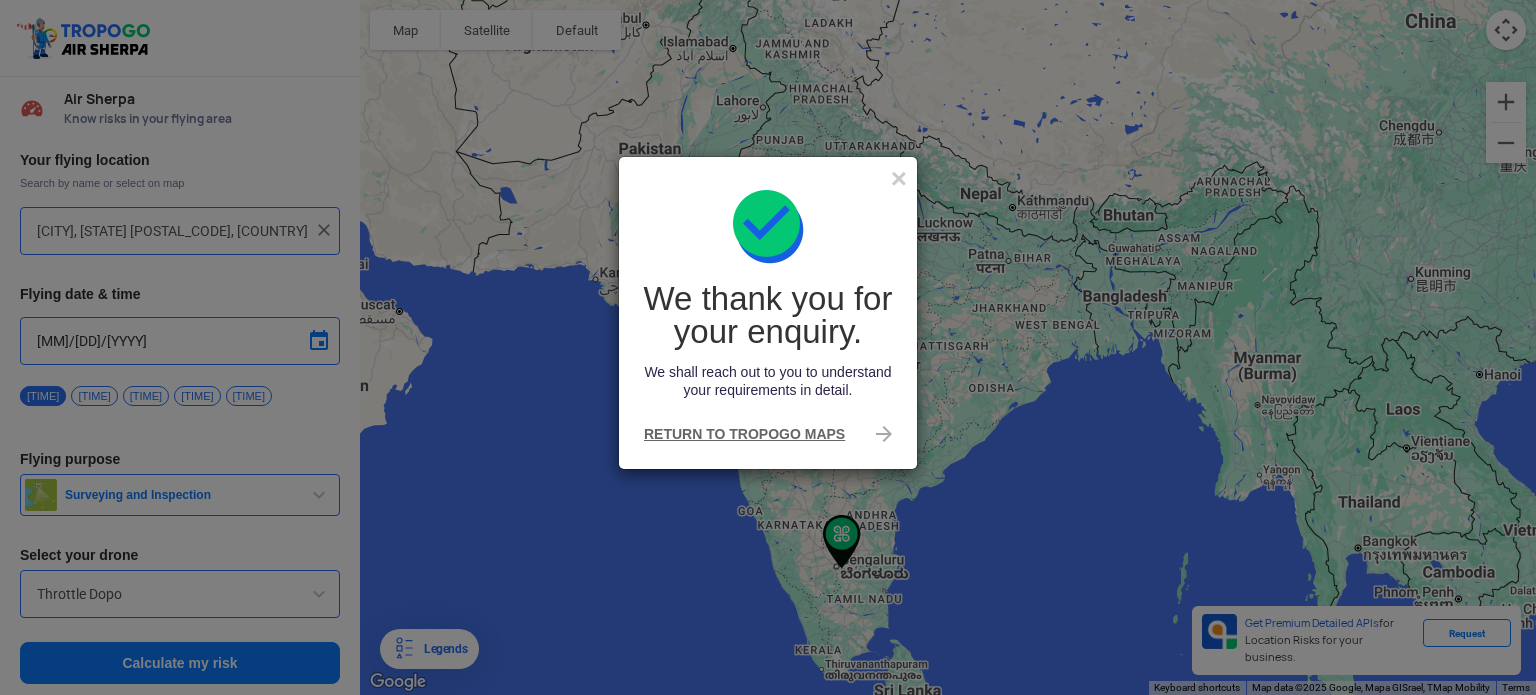 click on "RETURN TO TROPOGO MAPS" 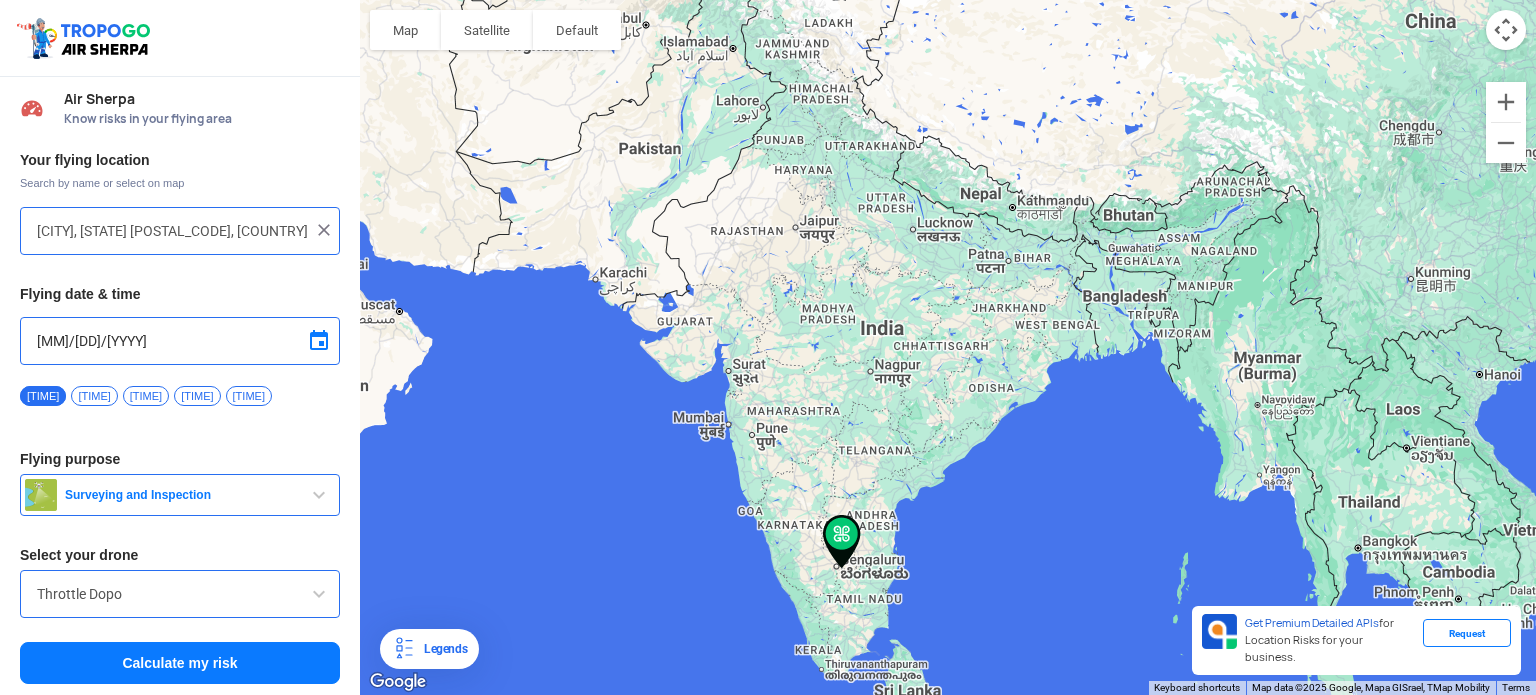 scroll, scrollTop: 7, scrollLeft: 0, axis: vertical 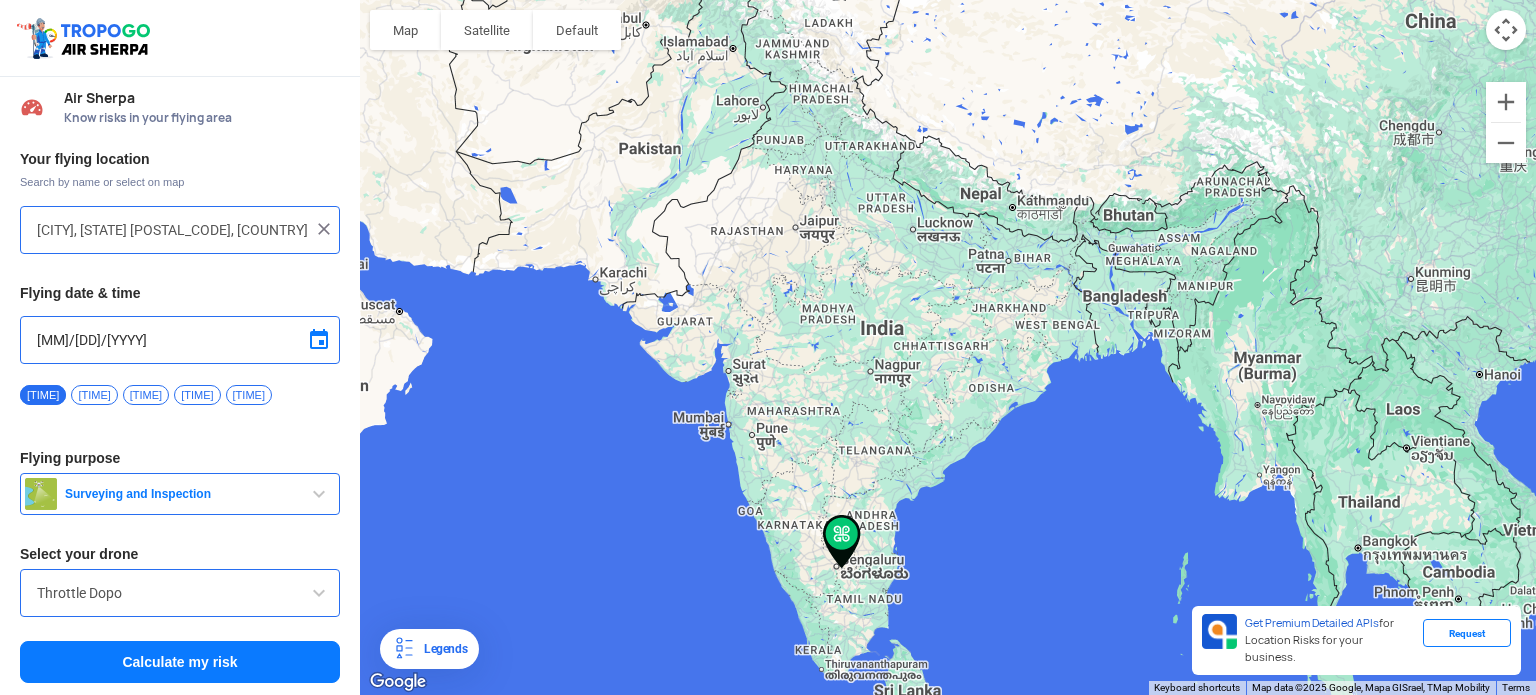click on "Throttle Dopo" at bounding box center (180, 593) 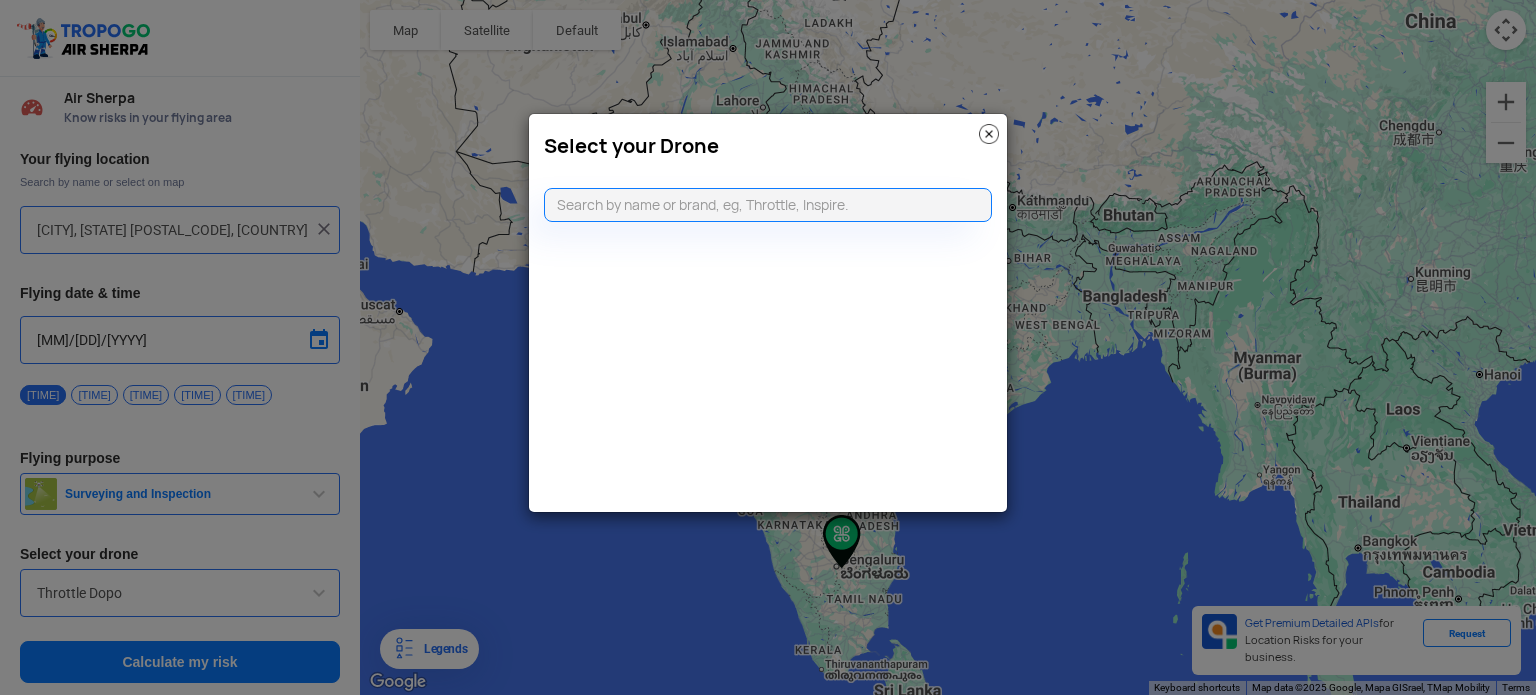 click 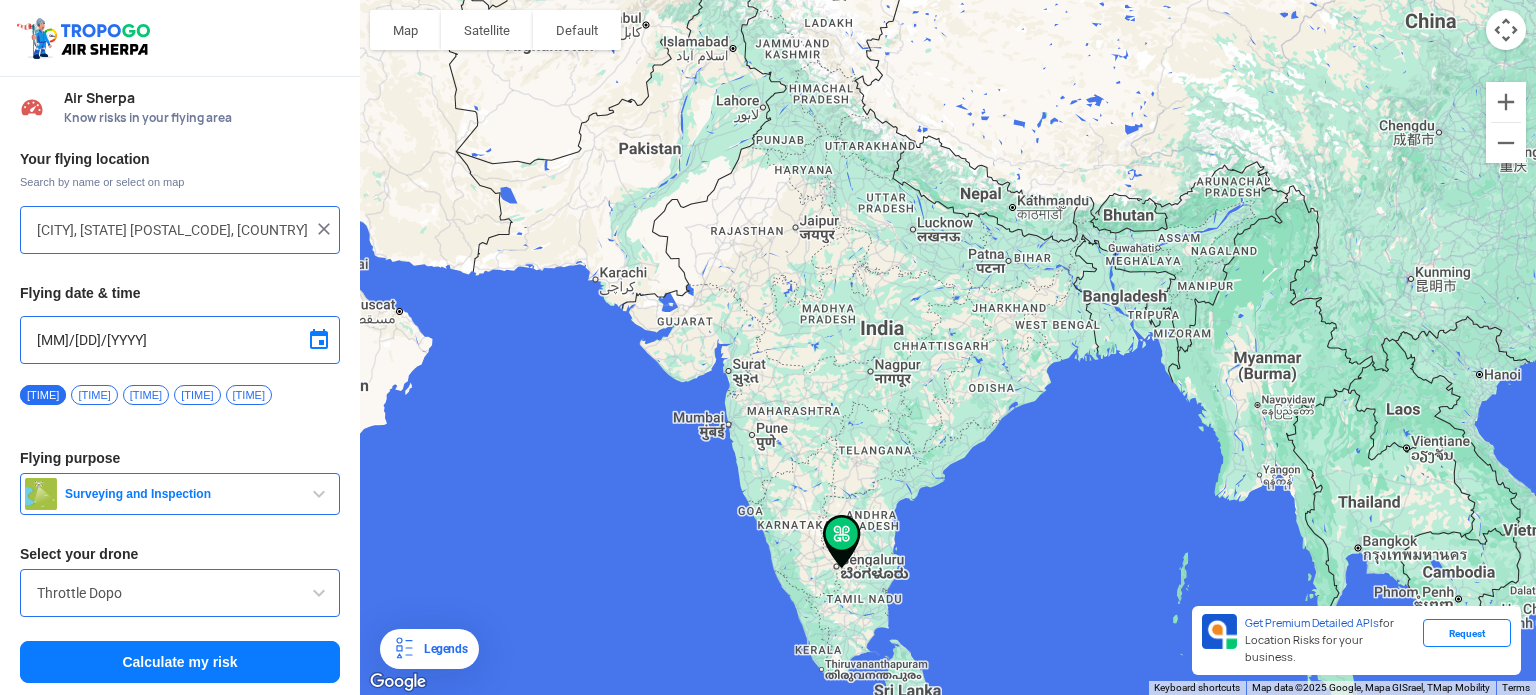 click on "Calculate my risk" at bounding box center [180, 662] 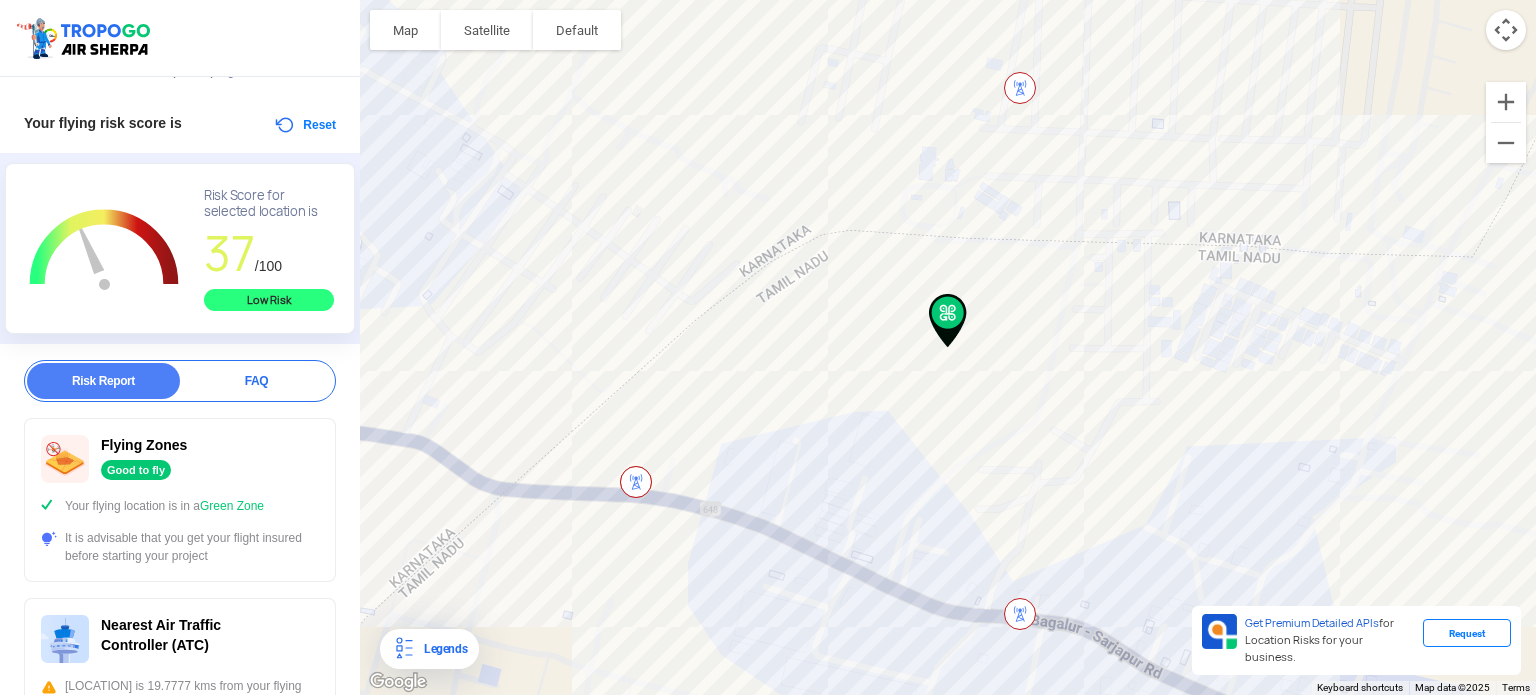 scroll, scrollTop: 0, scrollLeft: 0, axis: both 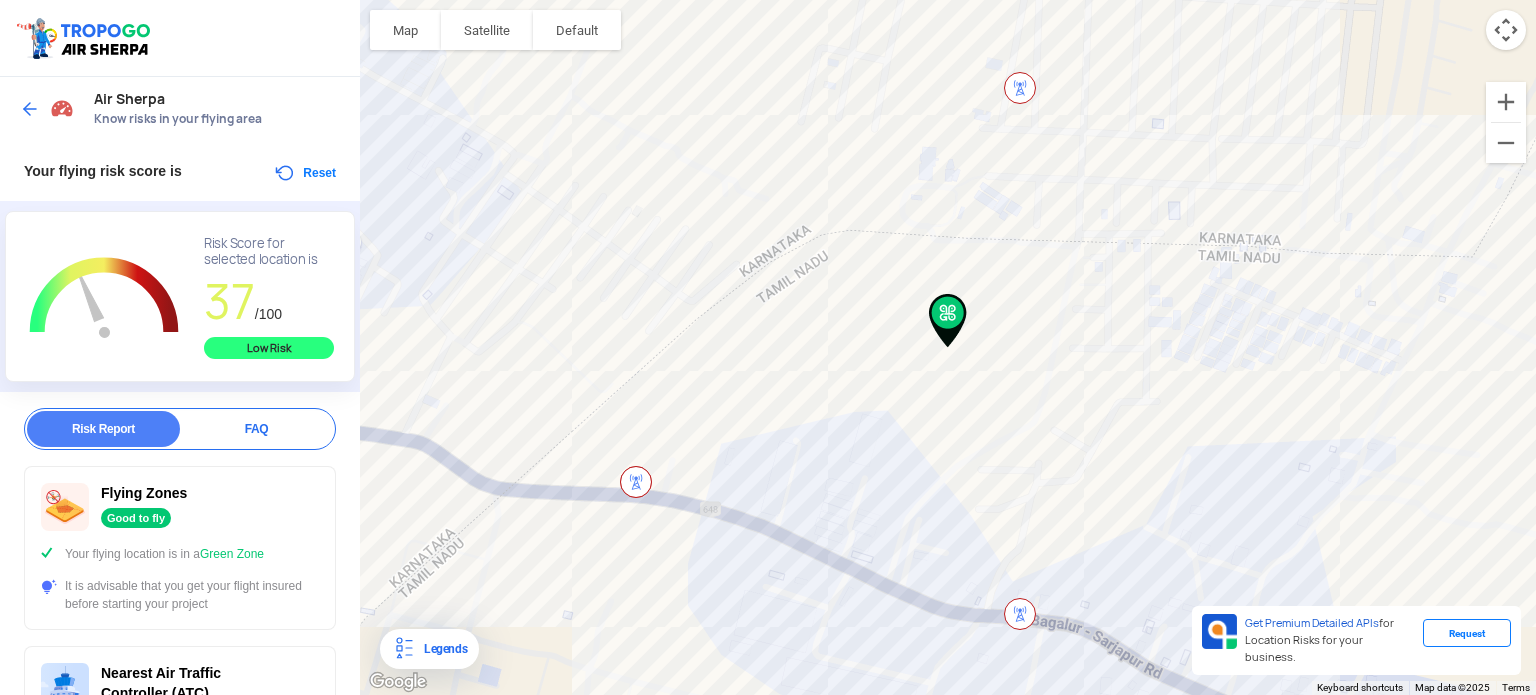 click at bounding box center [30, 109] 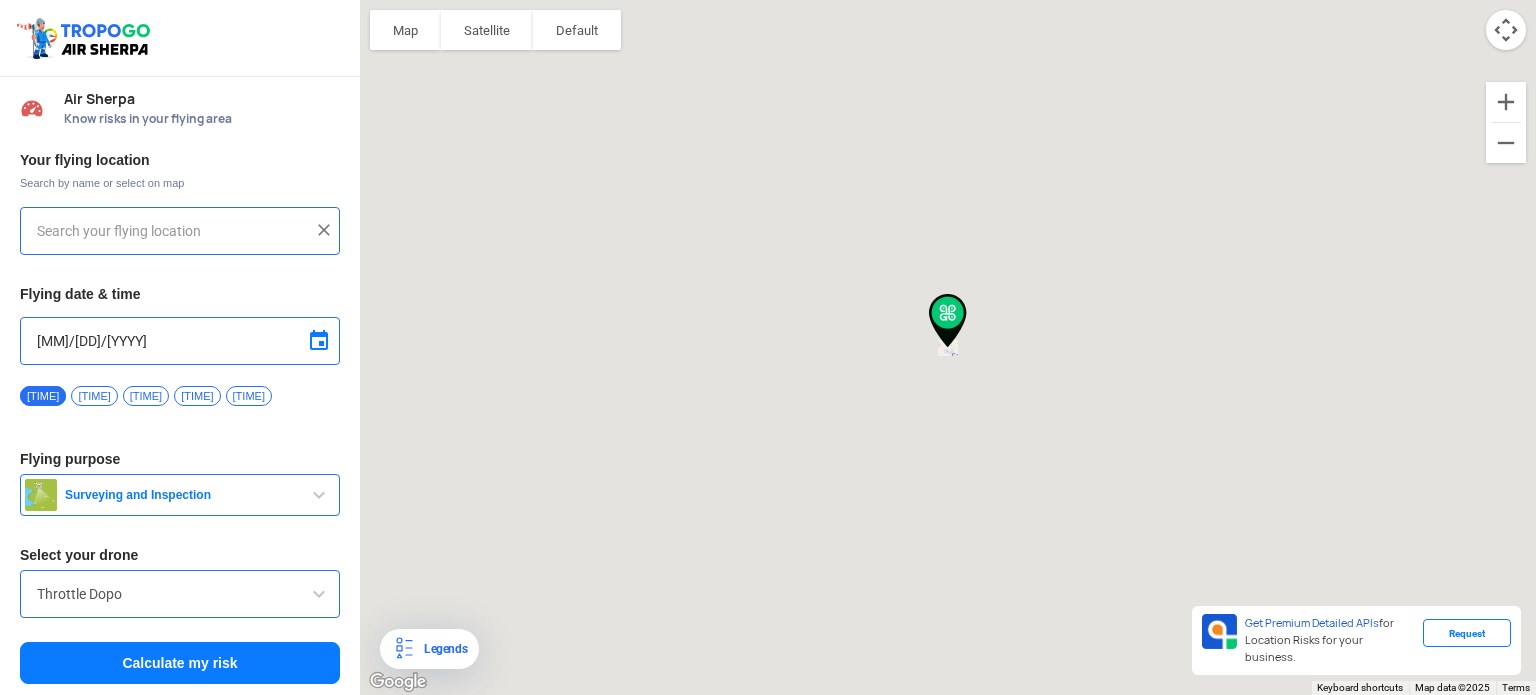 type on "Bengaluru, Karnataka 562125, India" 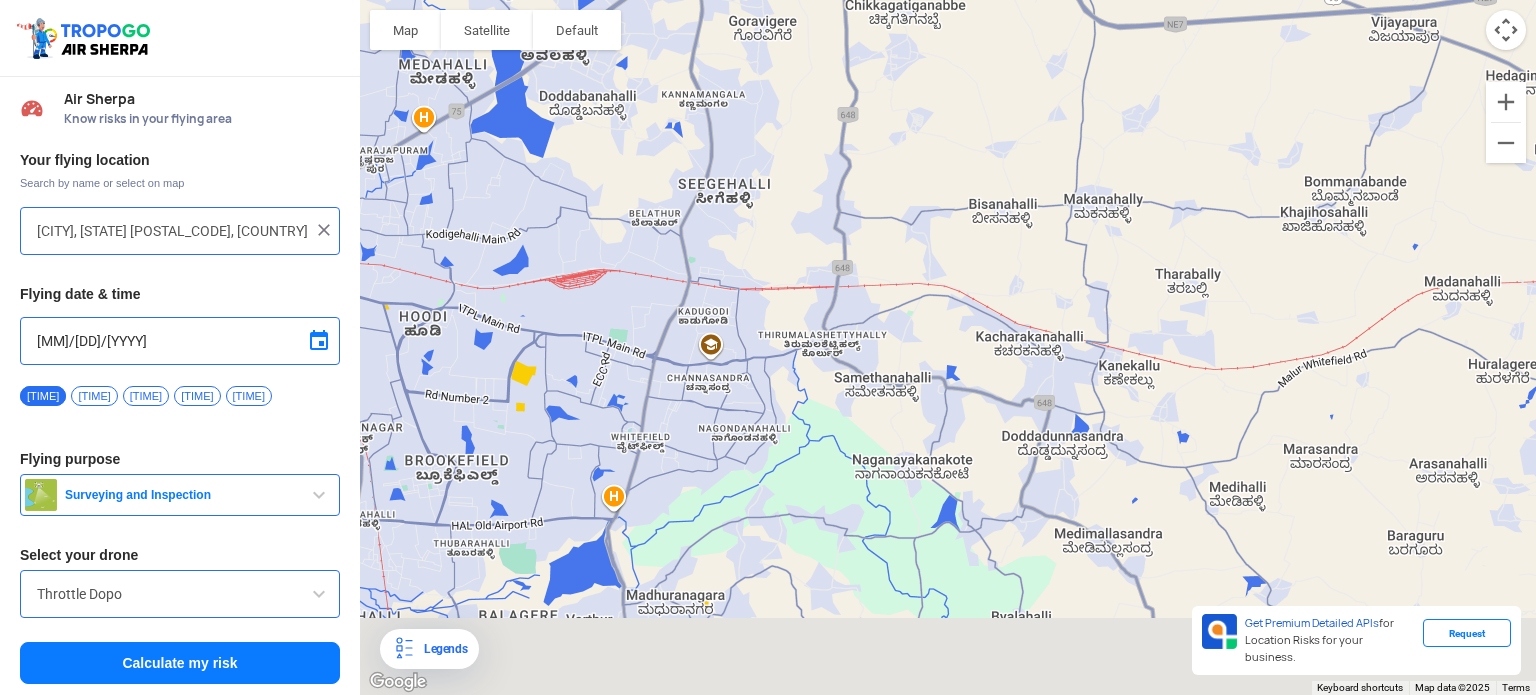 drag, startPoint x: 973, startPoint y: 384, endPoint x: 915, endPoint y: 202, distance: 191.01833 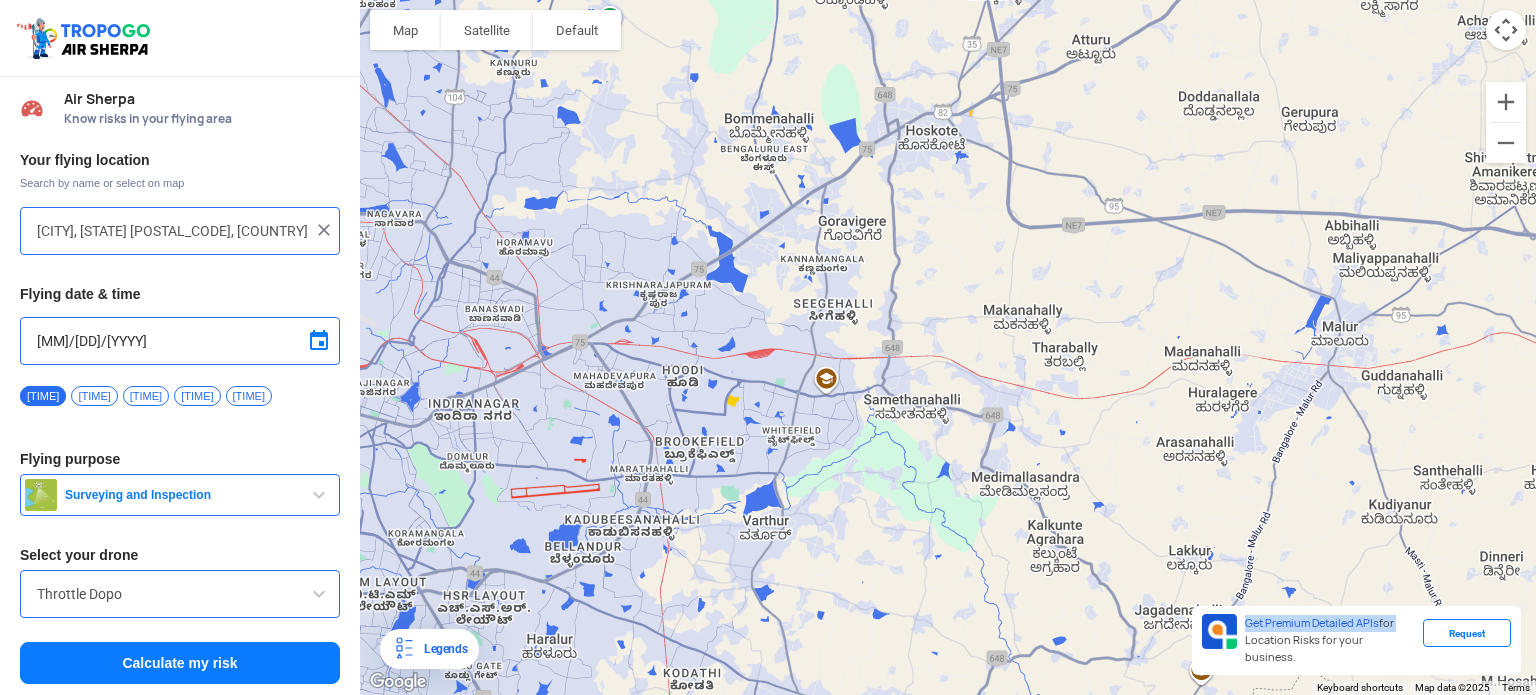 drag, startPoint x: 1397, startPoint y: 639, endPoint x: 1244, endPoint y: 631, distance: 153.20901 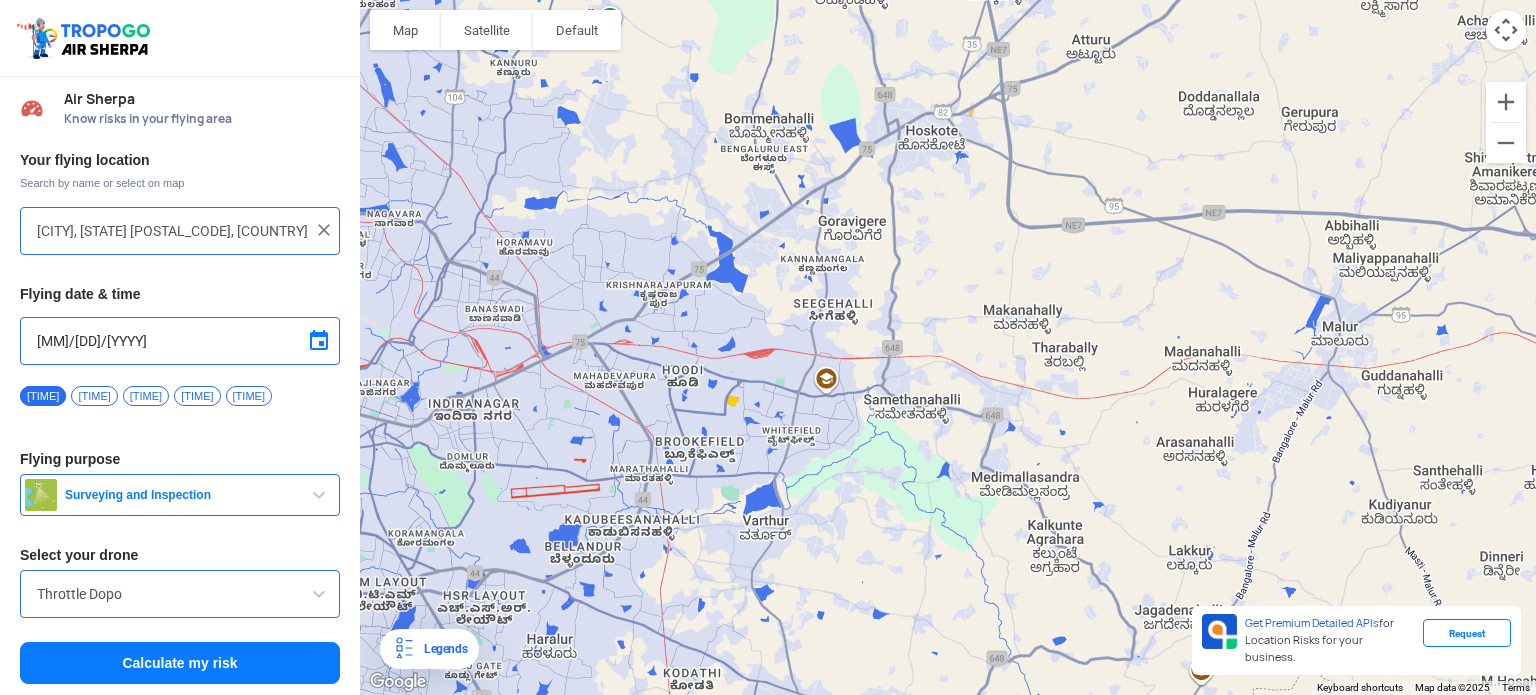 drag, startPoint x: 1244, startPoint y: 631, endPoint x: 1410, endPoint y: 667, distance: 169.85876 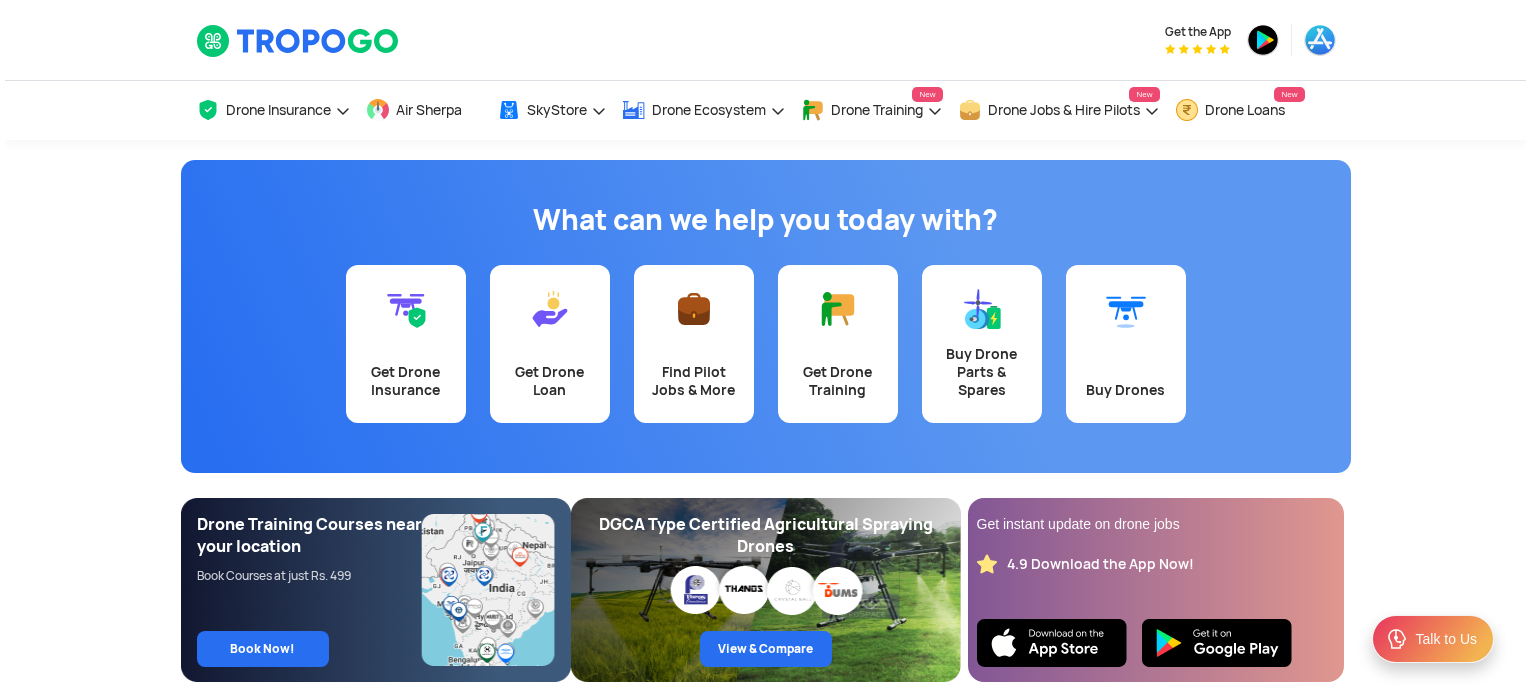 scroll, scrollTop: 0, scrollLeft: 0, axis: both 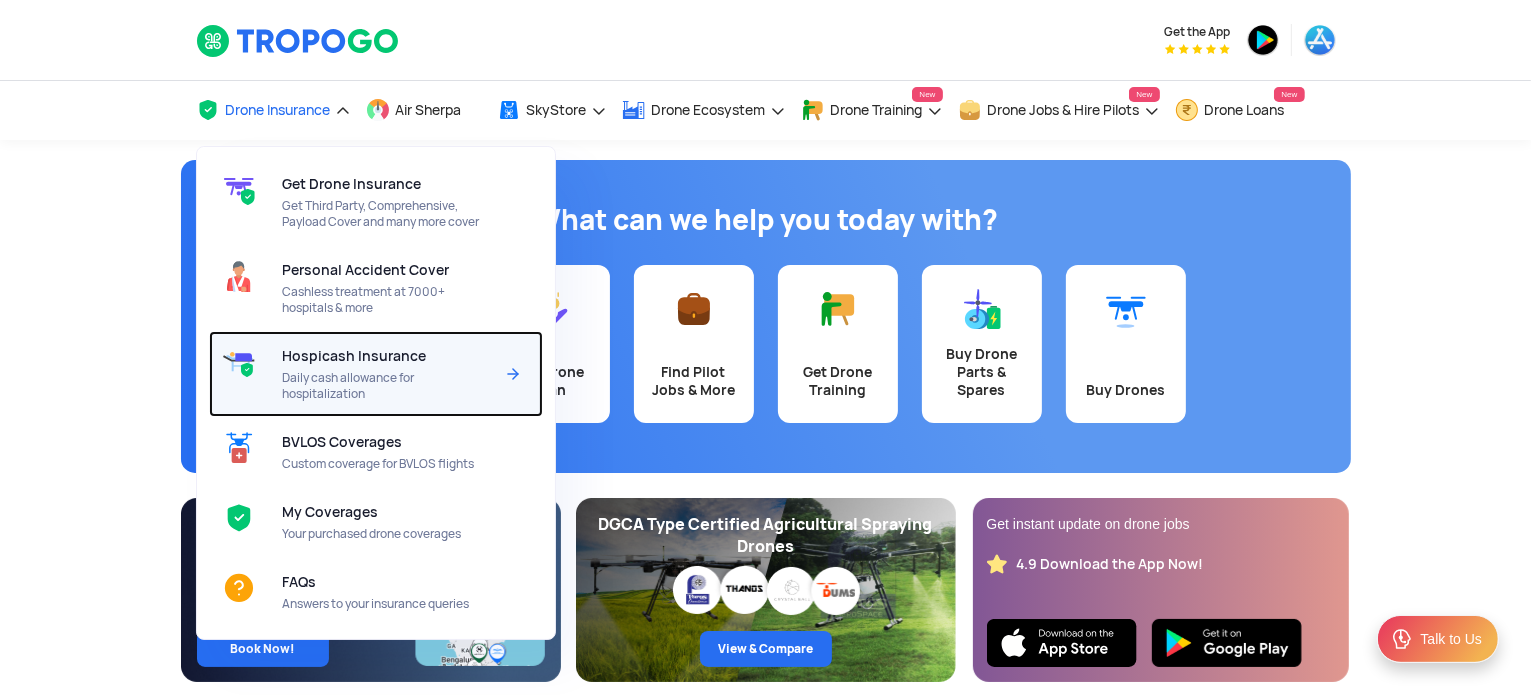 click on "Daily cash allowance for hospitalization" at bounding box center (387, 386) 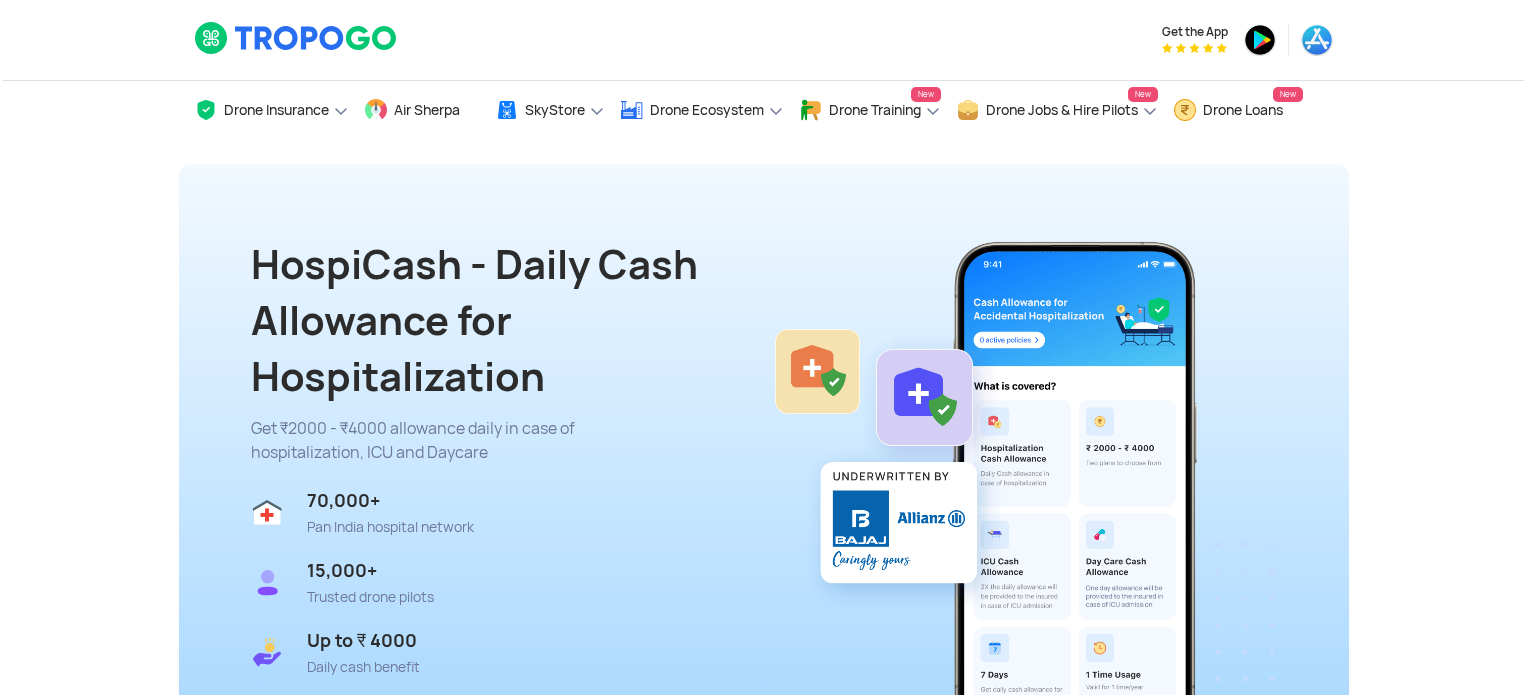scroll, scrollTop: 0, scrollLeft: 0, axis: both 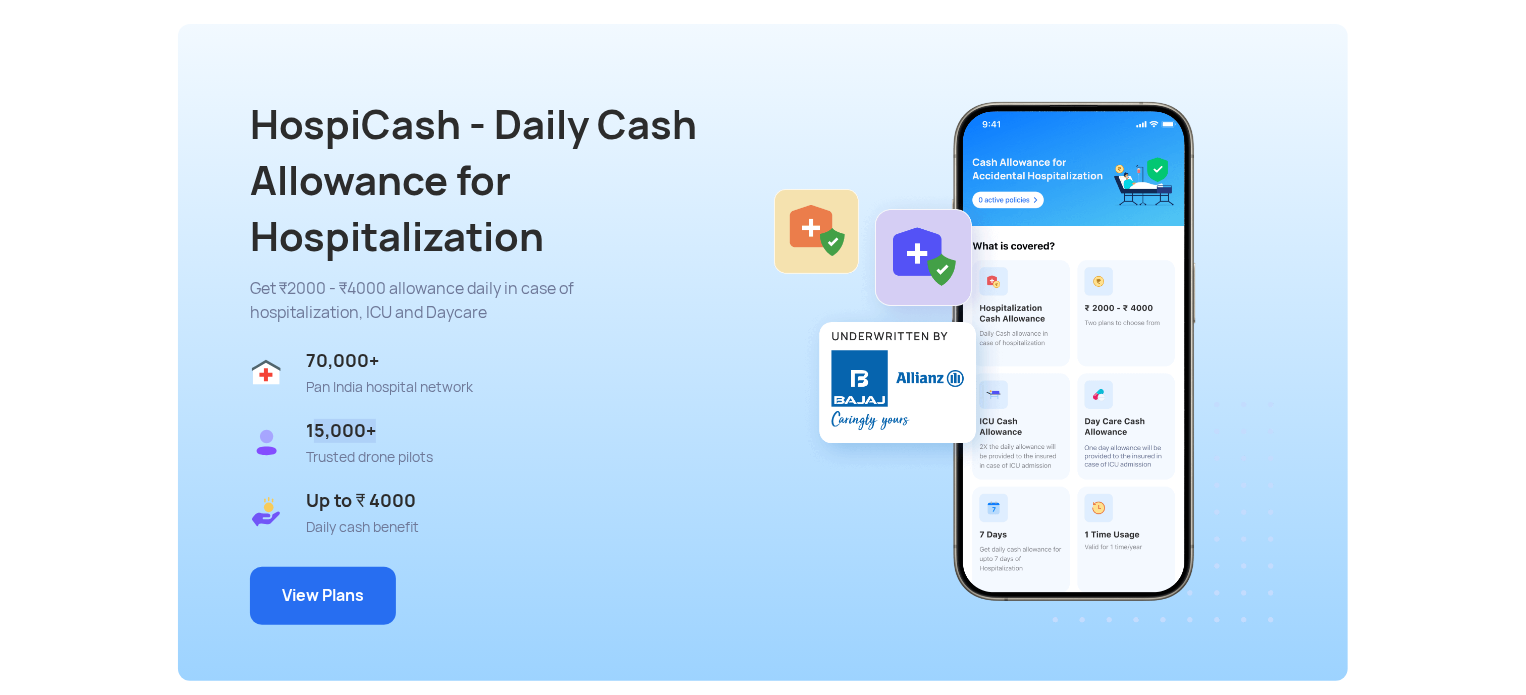 drag, startPoint x: 311, startPoint y: 427, endPoint x: 396, endPoint y: 434, distance: 85.28775 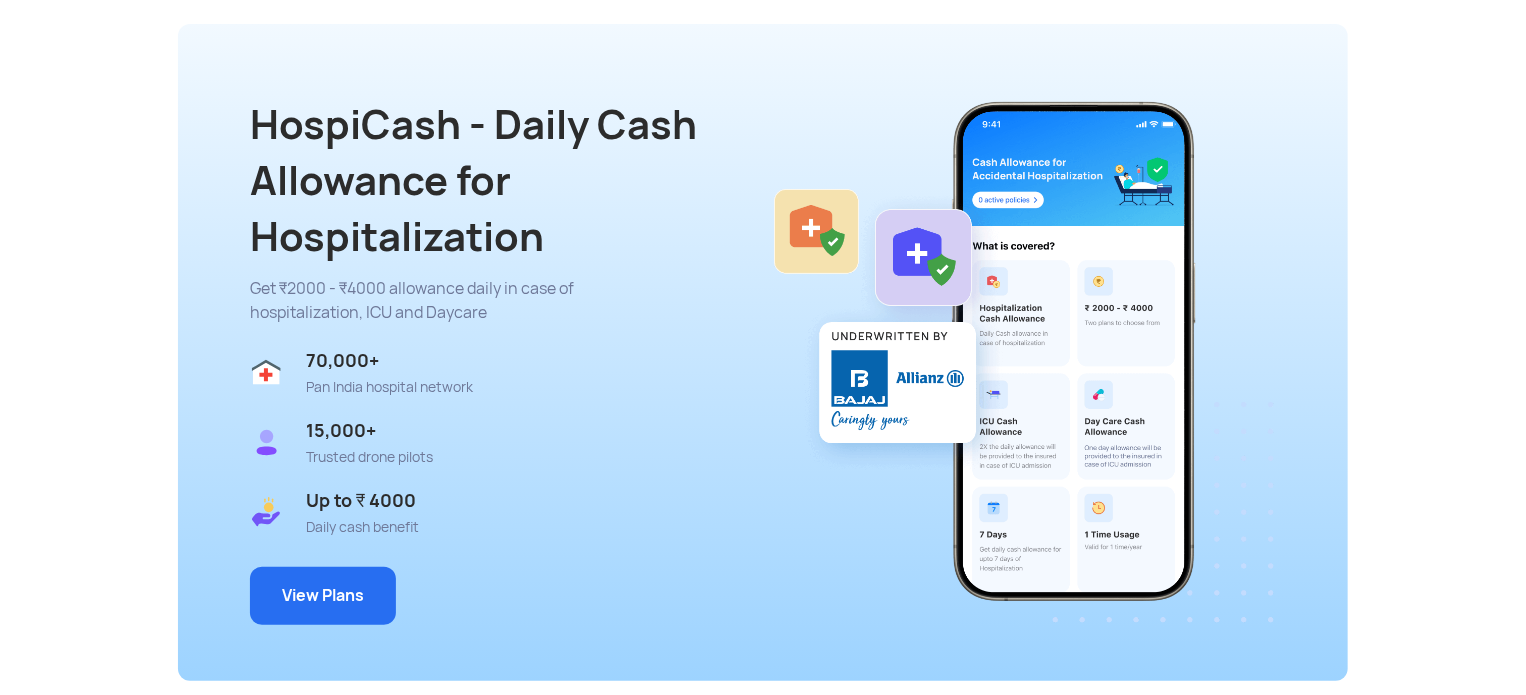 scroll, scrollTop: 0, scrollLeft: 0, axis: both 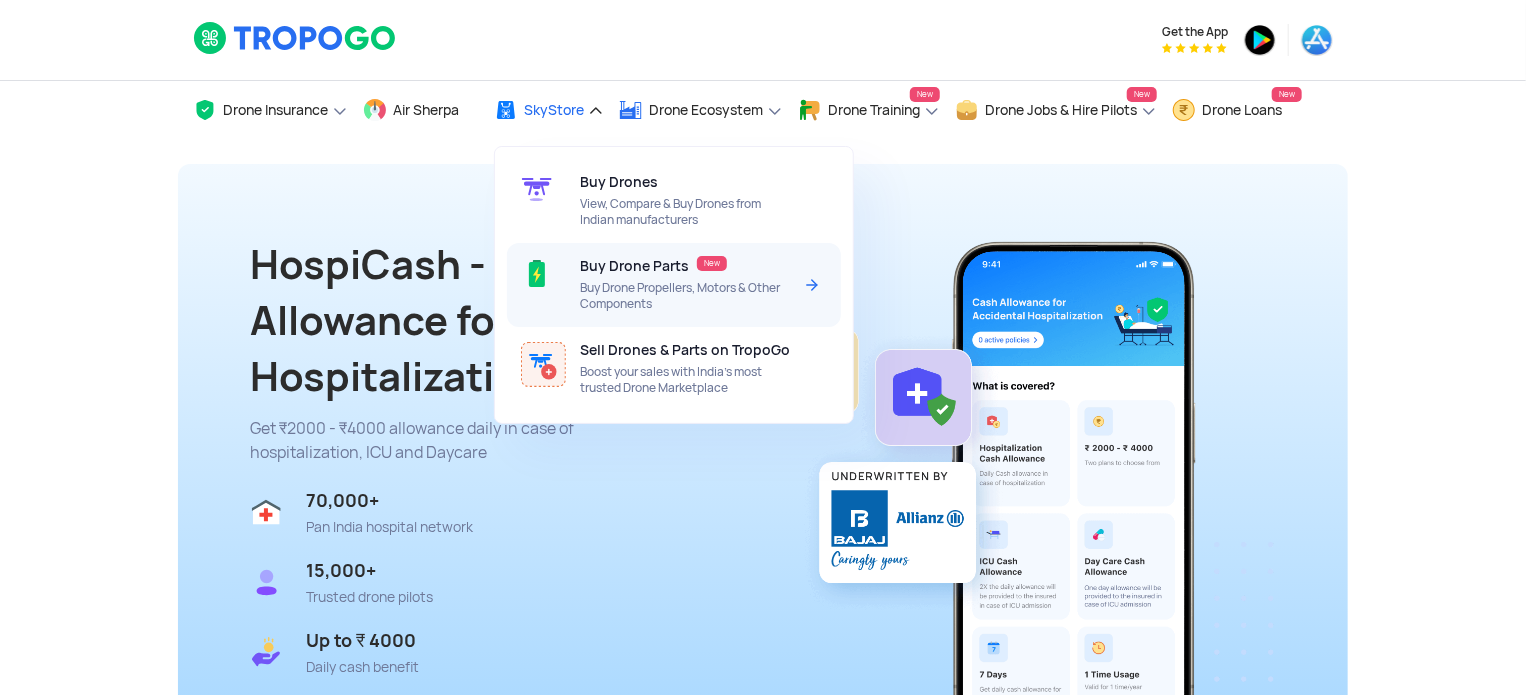 click on "Buy Drone Propellers, Motors & Other Components" at bounding box center [685, 296] 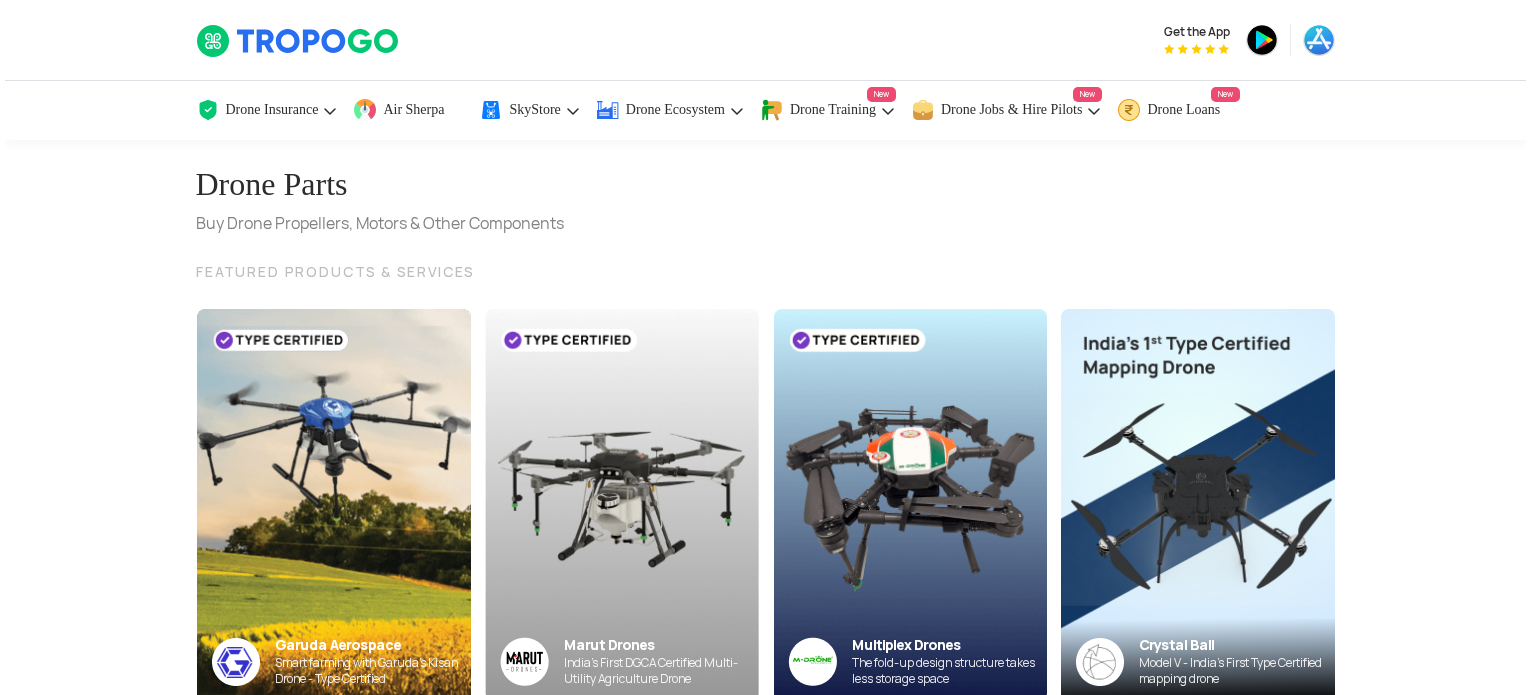 scroll, scrollTop: 0, scrollLeft: 0, axis: both 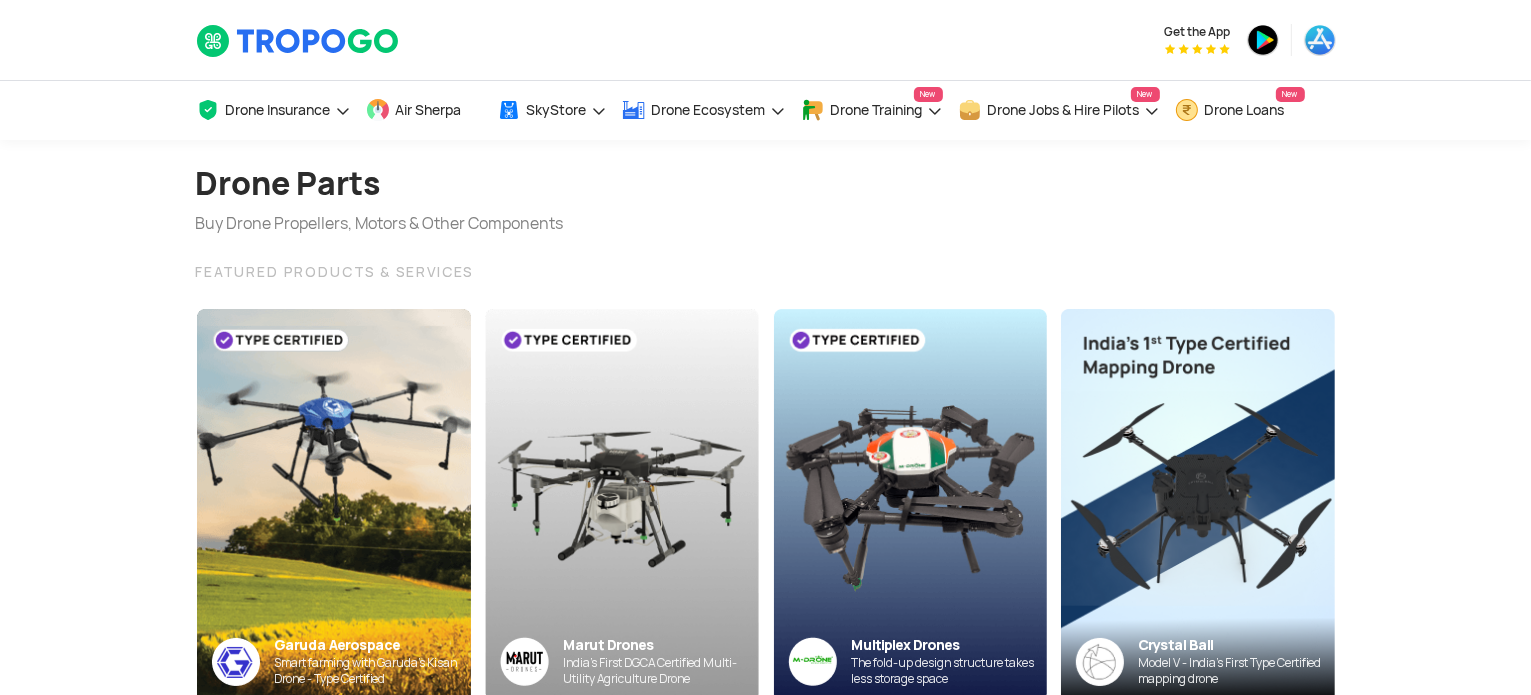 click on "Drone Parts Buy Drone Propellers, Motors & Other Components FEATURED PRODUCTS & SERVICES Garuda Aerospace Smart farming with Garuda’s Kisan Drone - Type Certified Marut Drones India’s First DGCA Certified Multi-Utility Agriculture Drone Multiplex Drones The fold-up design structure takes less storage space Crystal Ball Model V - India’s First Type Certified mapping drone" 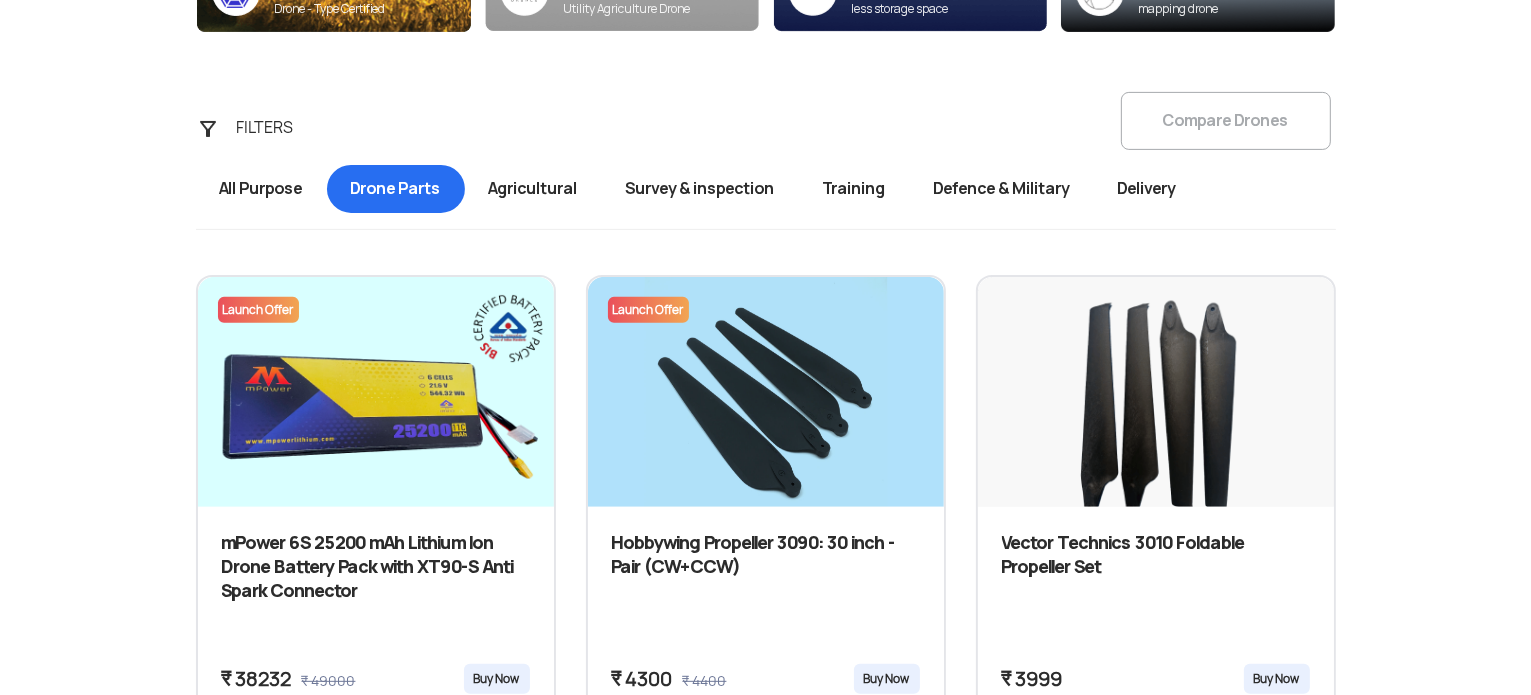scroll, scrollTop: 684, scrollLeft: 0, axis: vertical 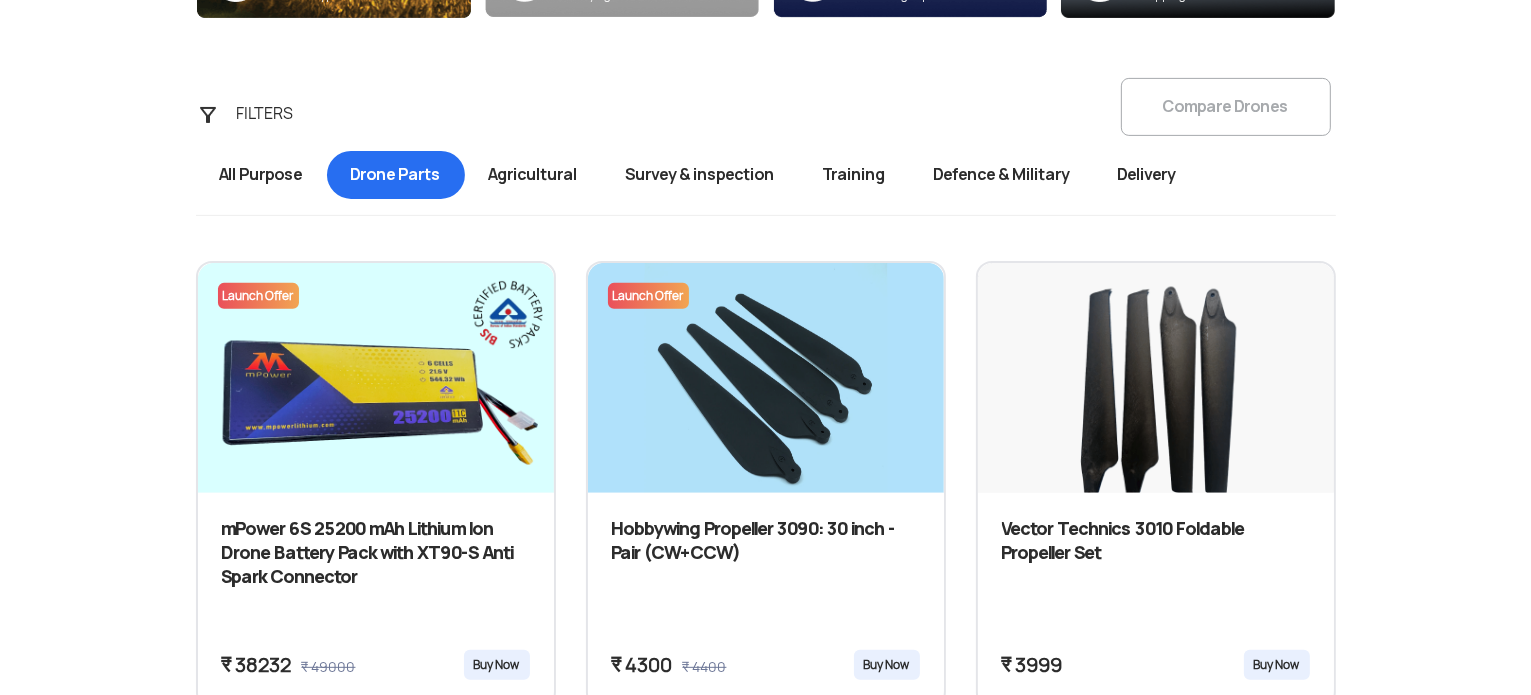 click on "Survey & inspection" at bounding box center (700, 175) 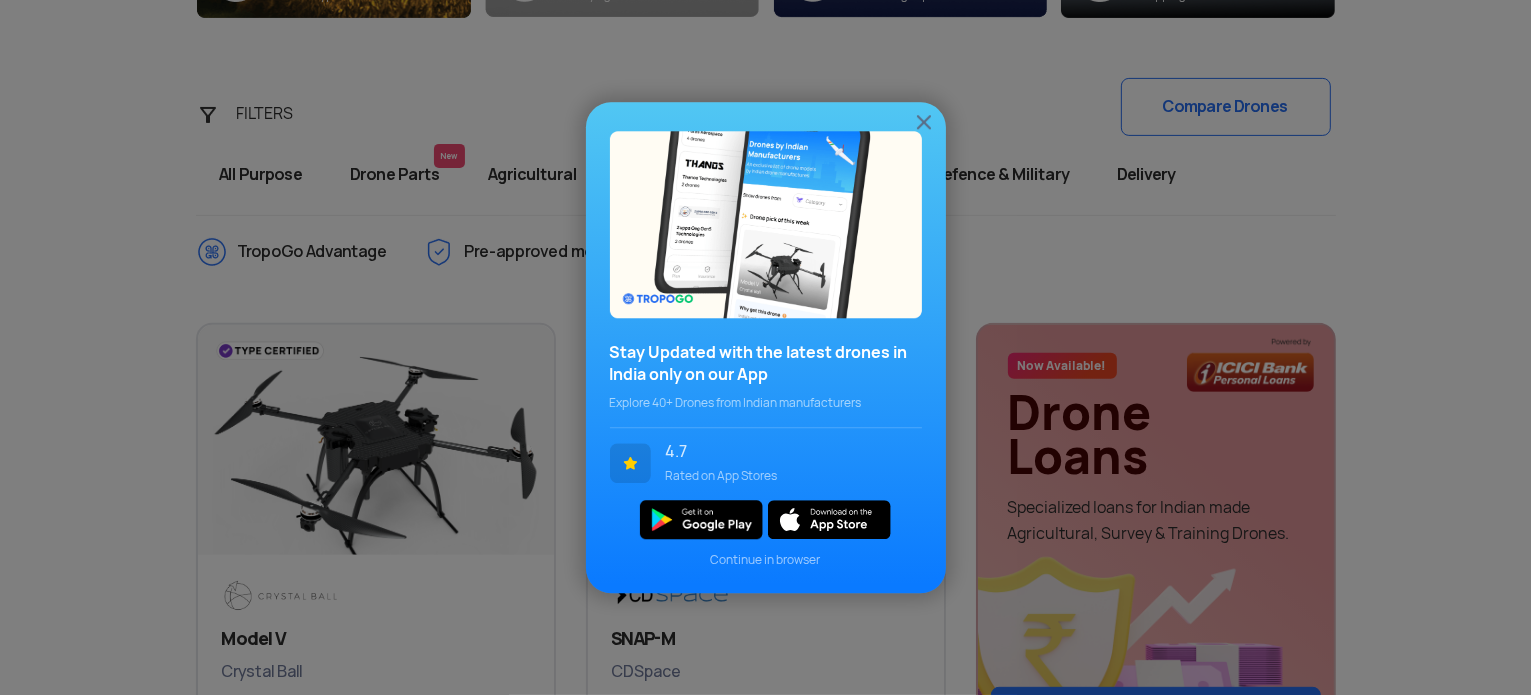 click 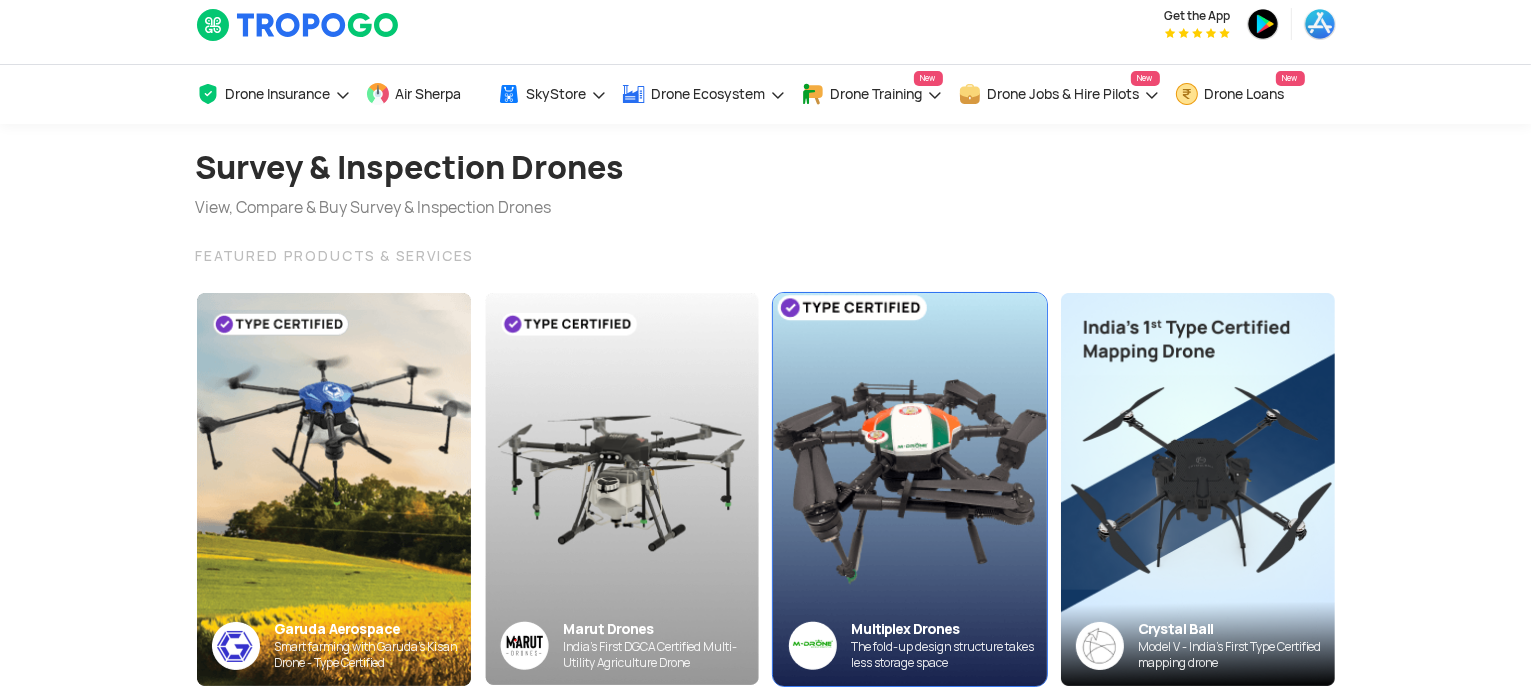 scroll, scrollTop: 12, scrollLeft: 0, axis: vertical 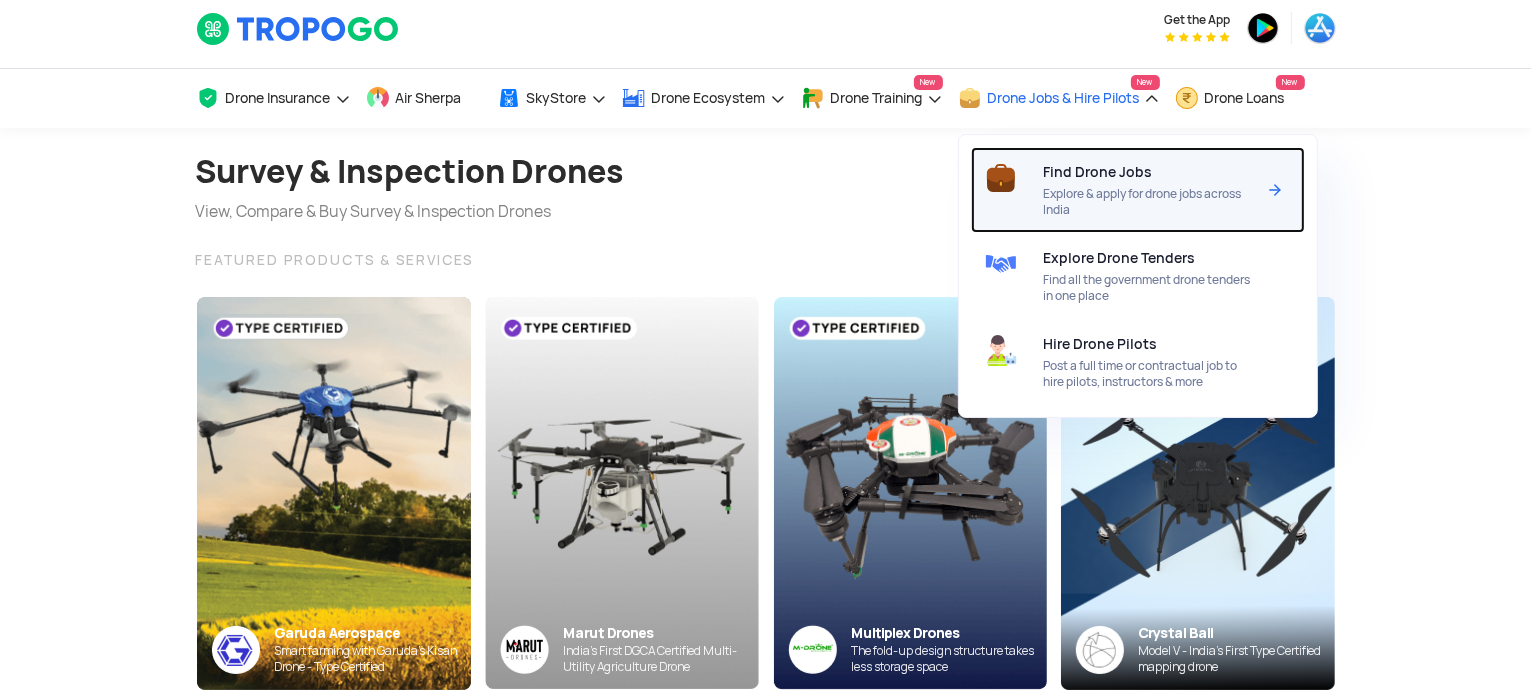 click on "Explore & apply for drone jobs across India" at bounding box center [1149, 202] 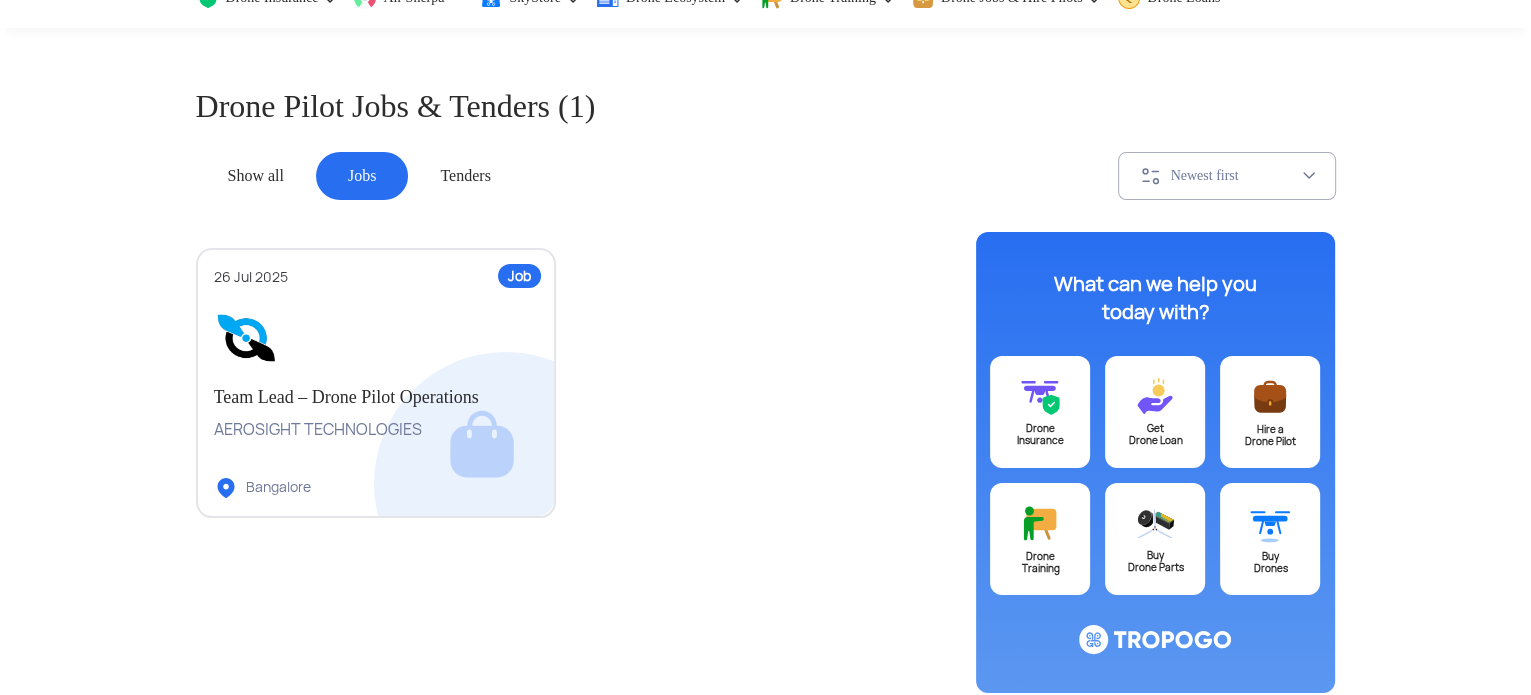 scroll, scrollTop: 112, scrollLeft: 0, axis: vertical 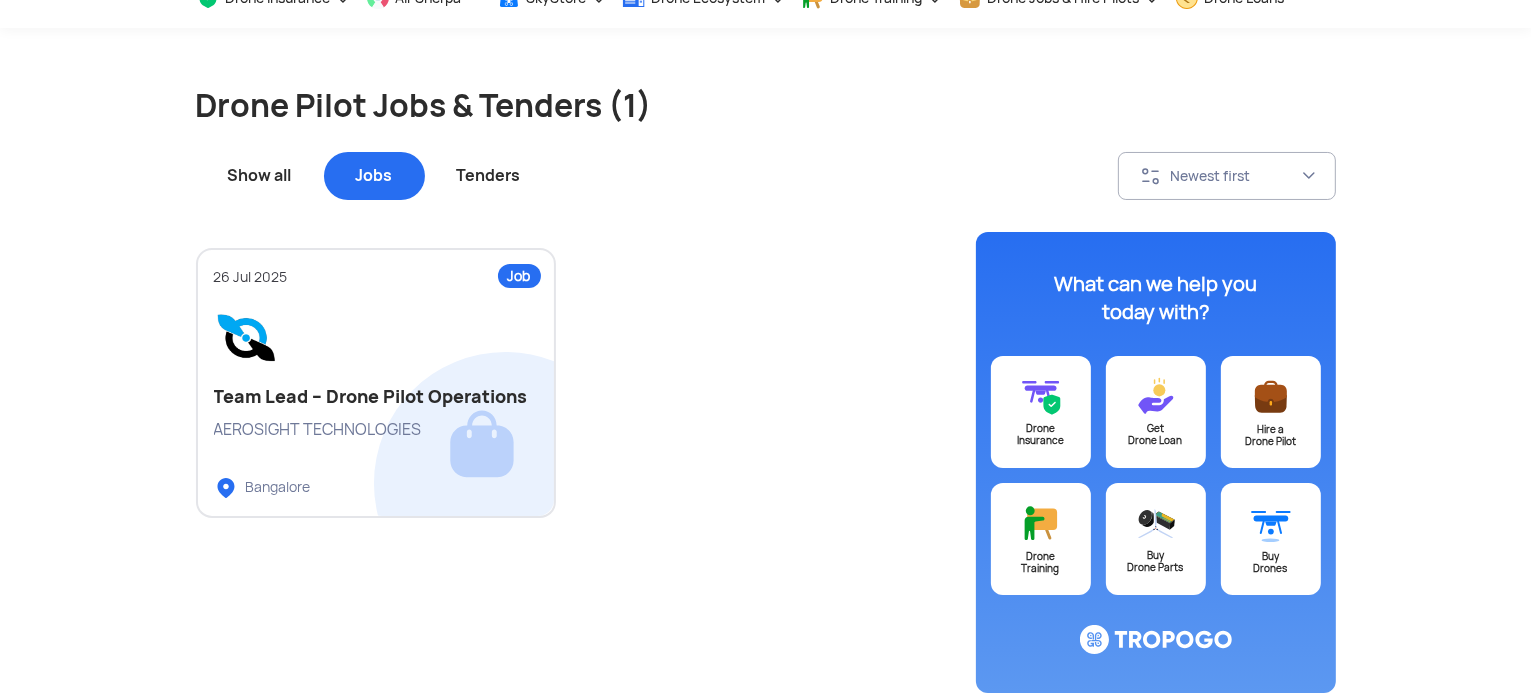 click at bounding box center (376, 337) 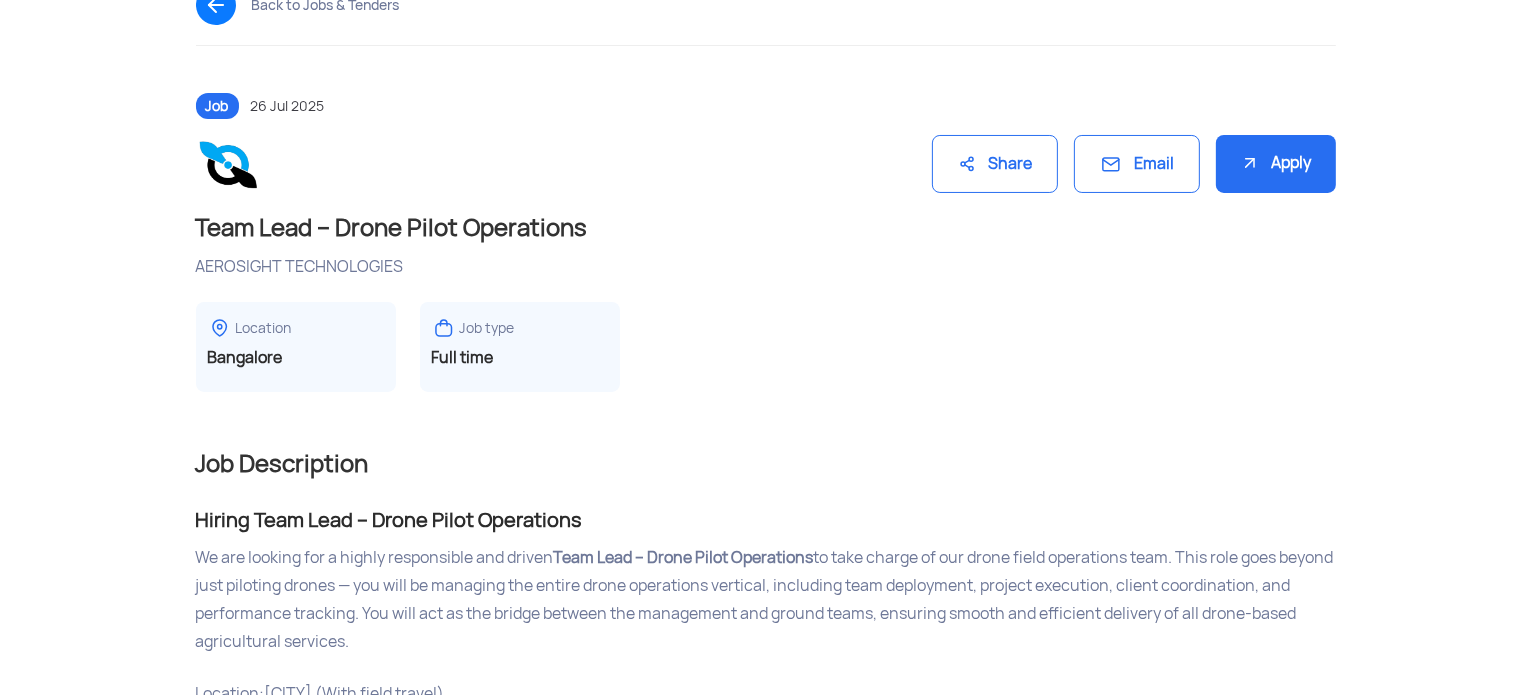 scroll, scrollTop: 184, scrollLeft: 0, axis: vertical 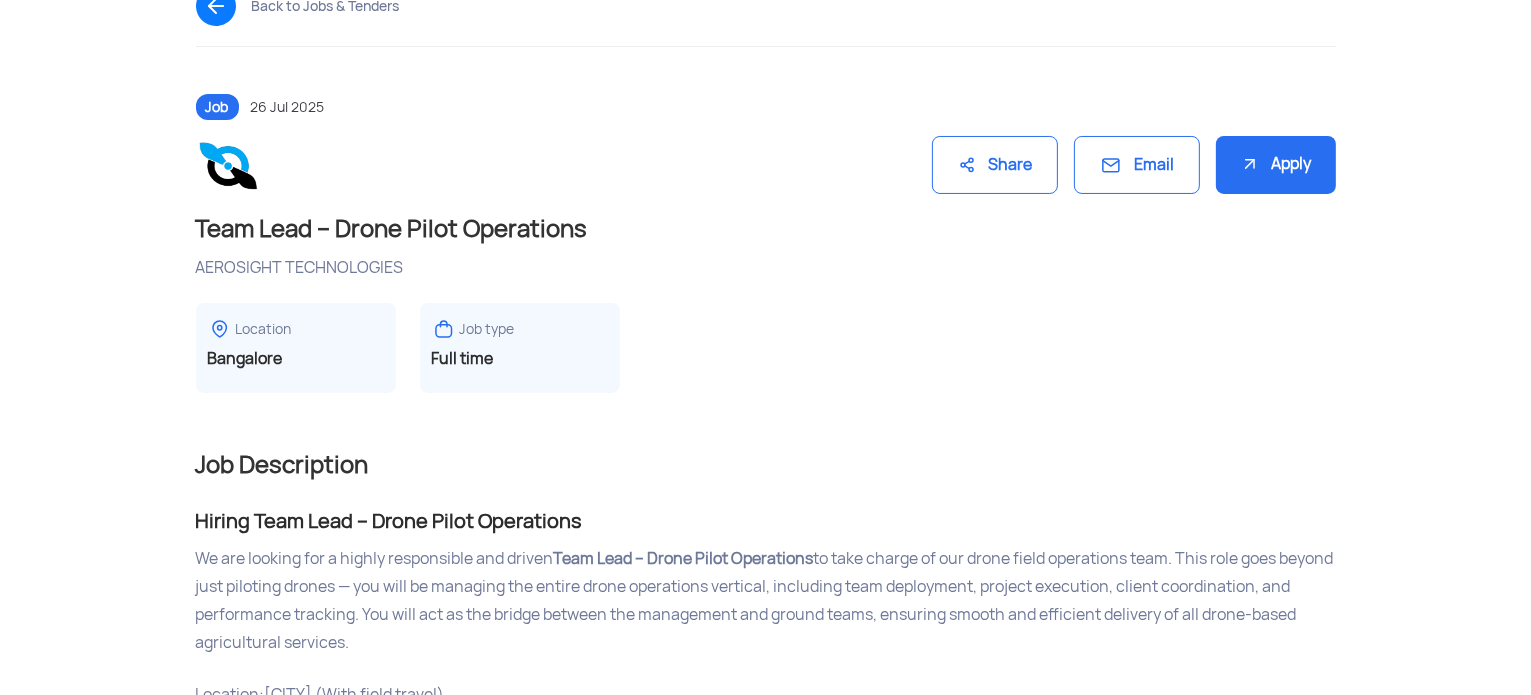 click on "Apply" 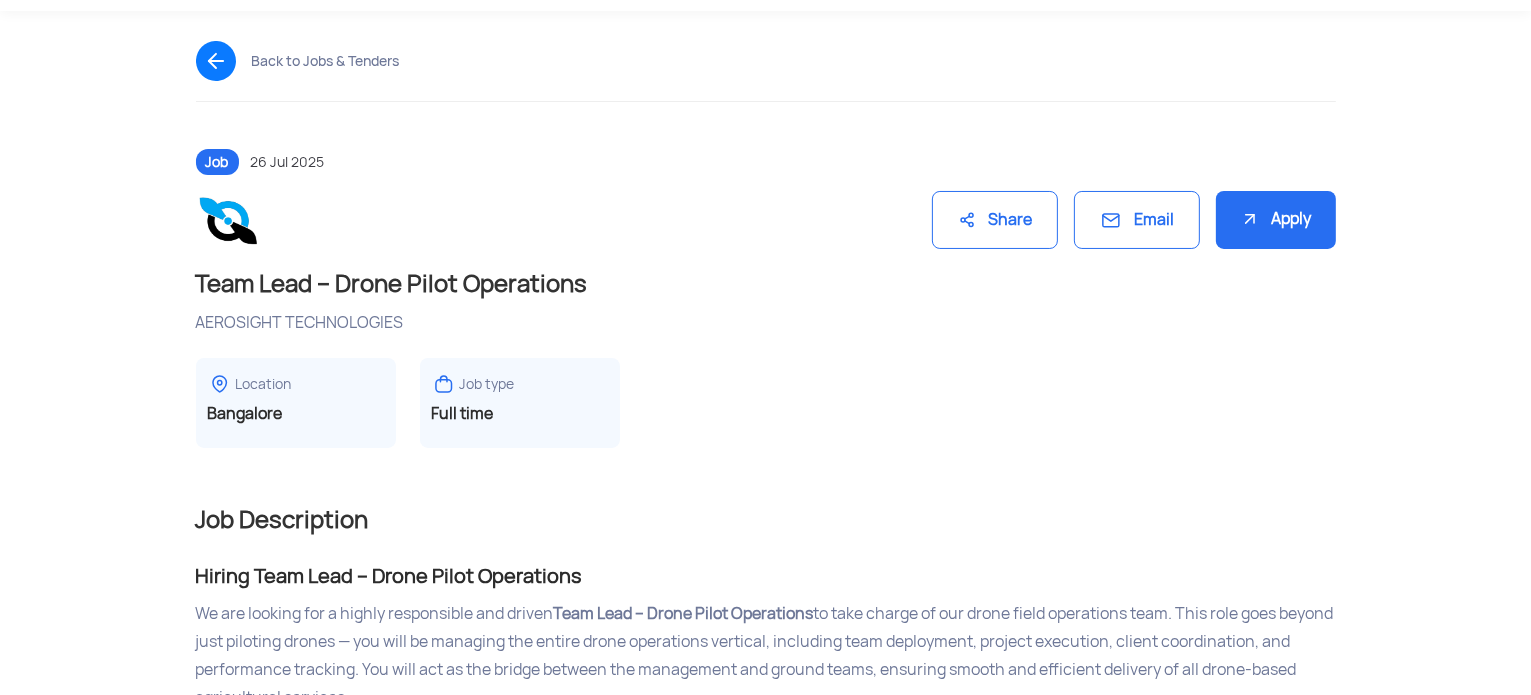 scroll, scrollTop: 0, scrollLeft: 0, axis: both 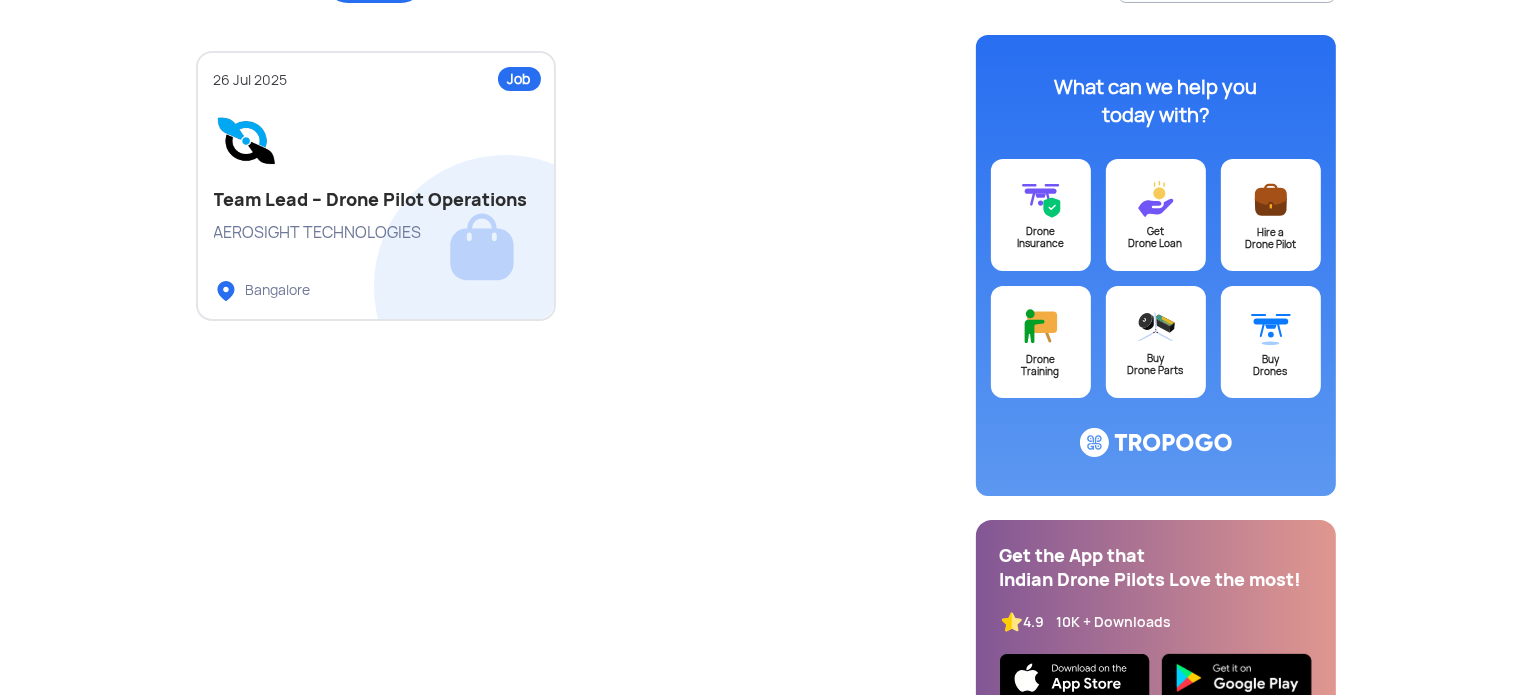 click on "What can we help you today with? Drone  Insurance Get  Drone Loan Hire a  Drone Pilot Drone  Training Buy  Drone Parts Buy  Drones Get the App that Indian Drone Pilots Love the most! 4.9    10K + Downloads Job  26 Jul 2025  Team Lead – Drone Pilot Operations  AEROSIGHT TECHNOLOGIES [CITY]  What can we help you today with? Drone  Insurance Get  Drone Loan Hire a  Drone Pilot Drone  Training Buy  Drone Parts Buy  Drones Get the App that Indian Drone Pilots Love the most! 4.9    10K + Downloads" 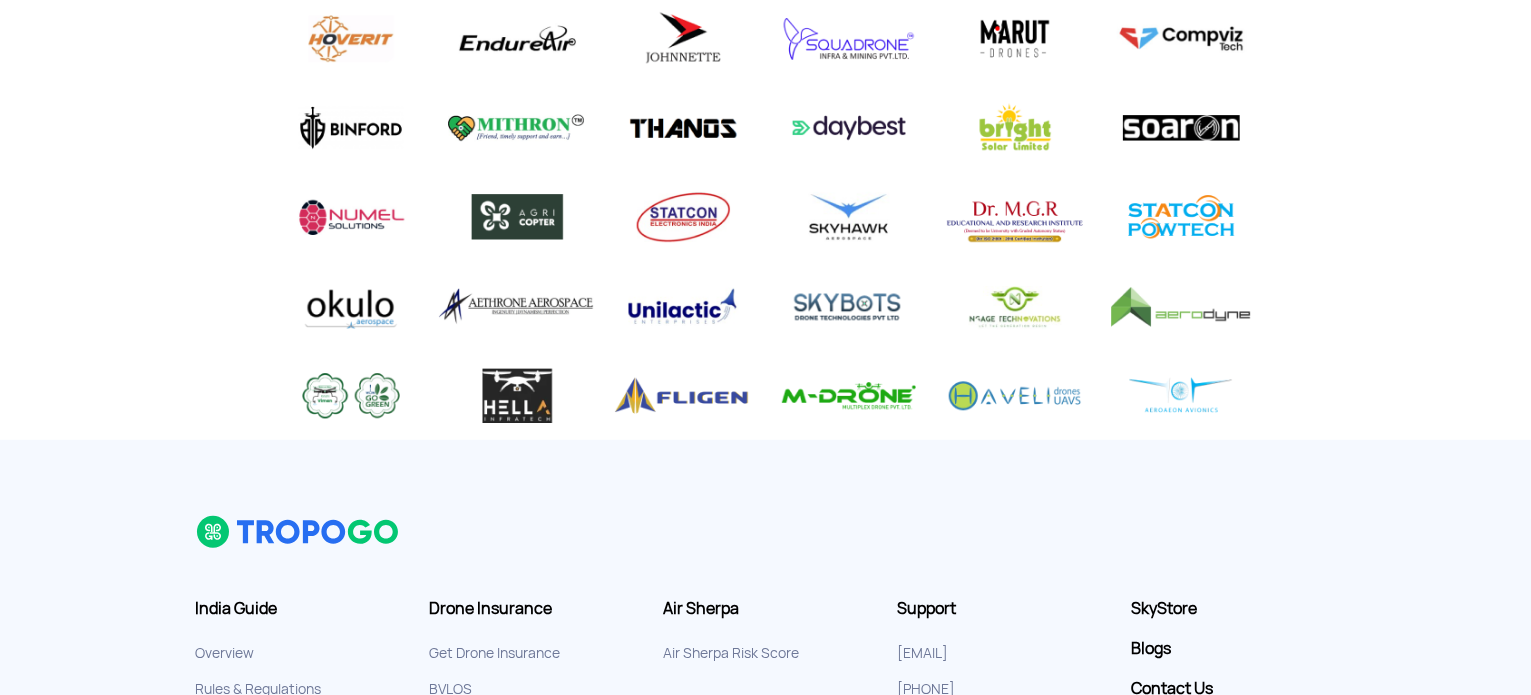 scroll, scrollTop: 1558, scrollLeft: 0, axis: vertical 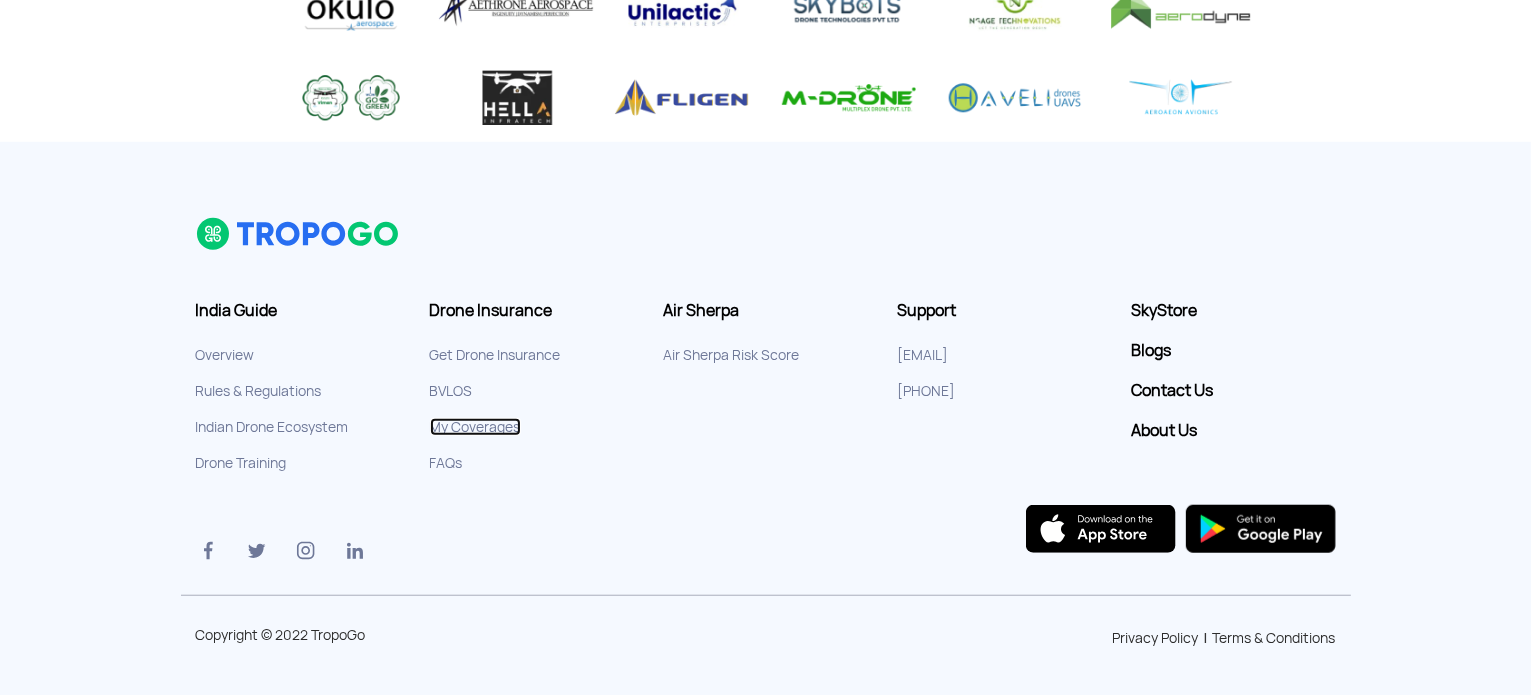 click on "My Coverages" at bounding box center (475, 427) 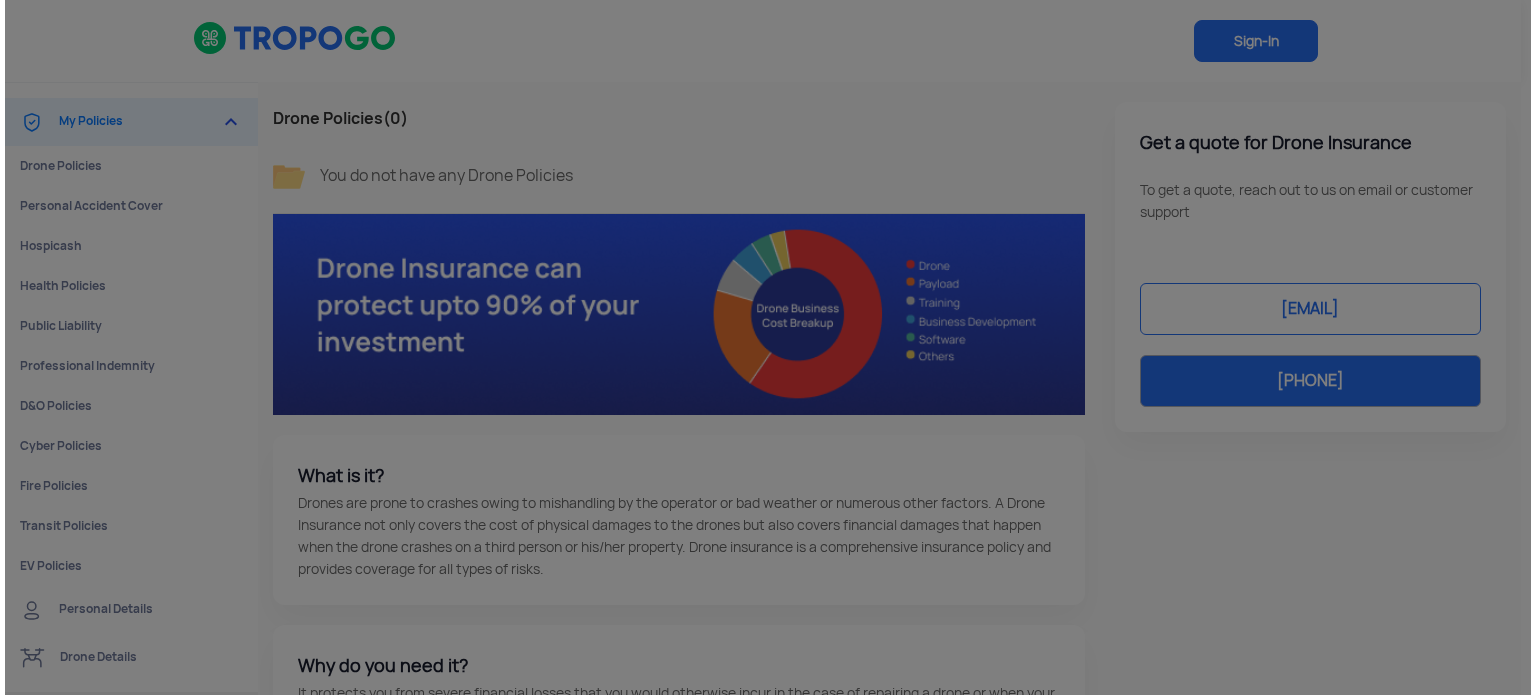 scroll, scrollTop: 0, scrollLeft: 0, axis: both 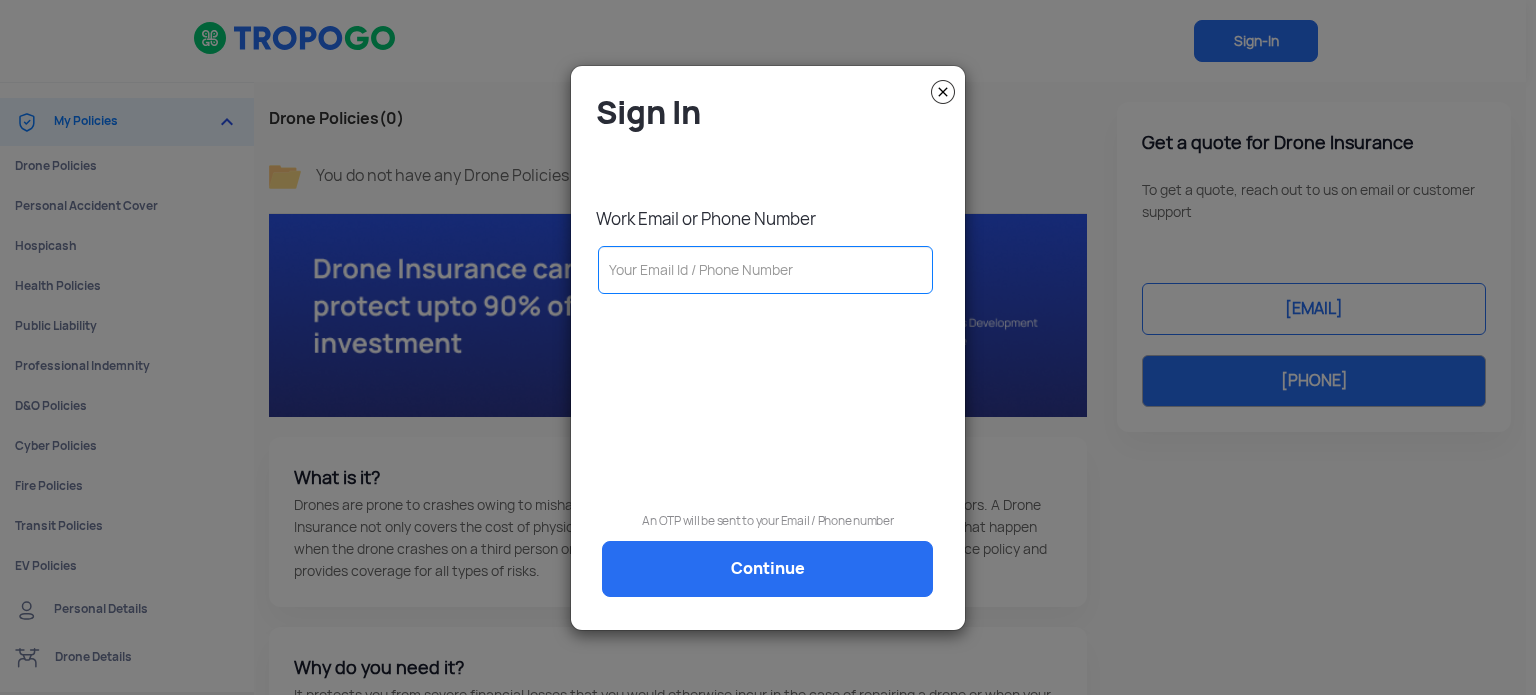 click 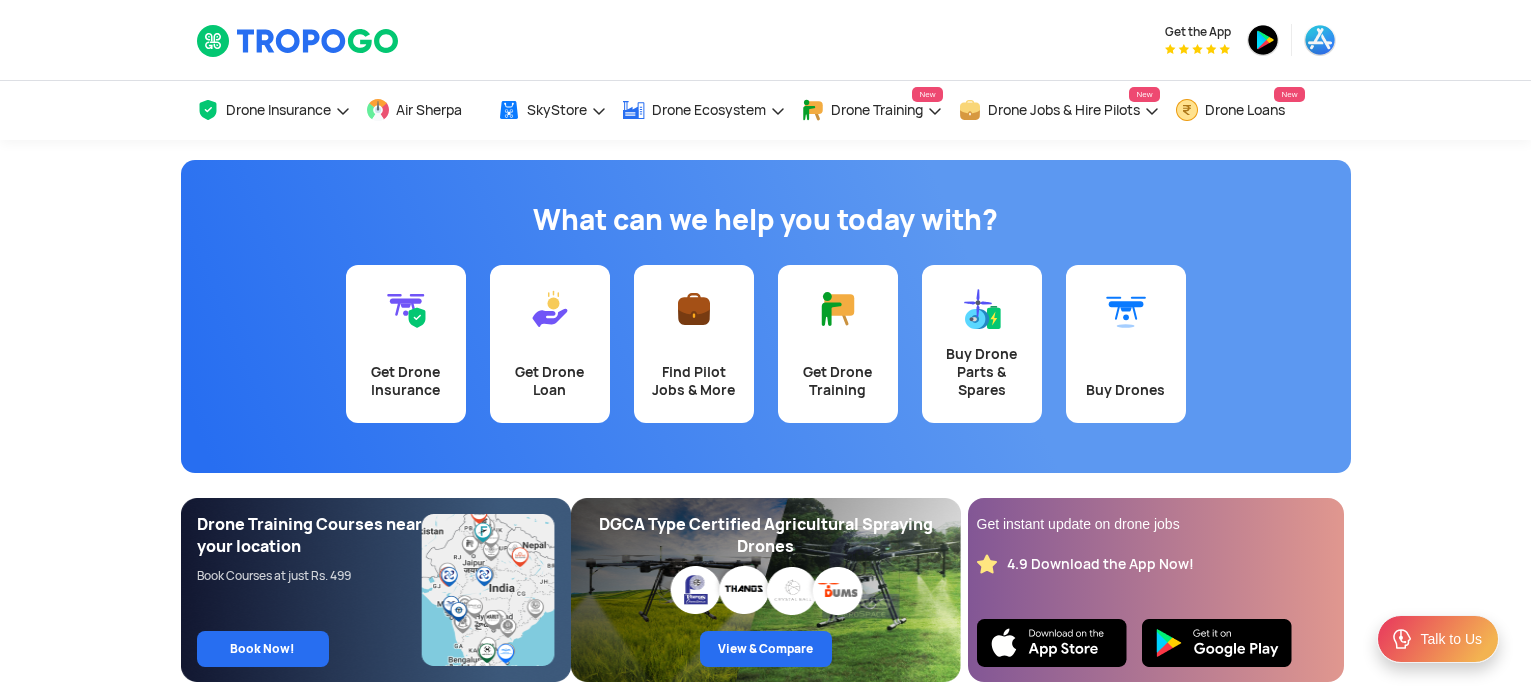 scroll, scrollTop: 80, scrollLeft: 0, axis: vertical 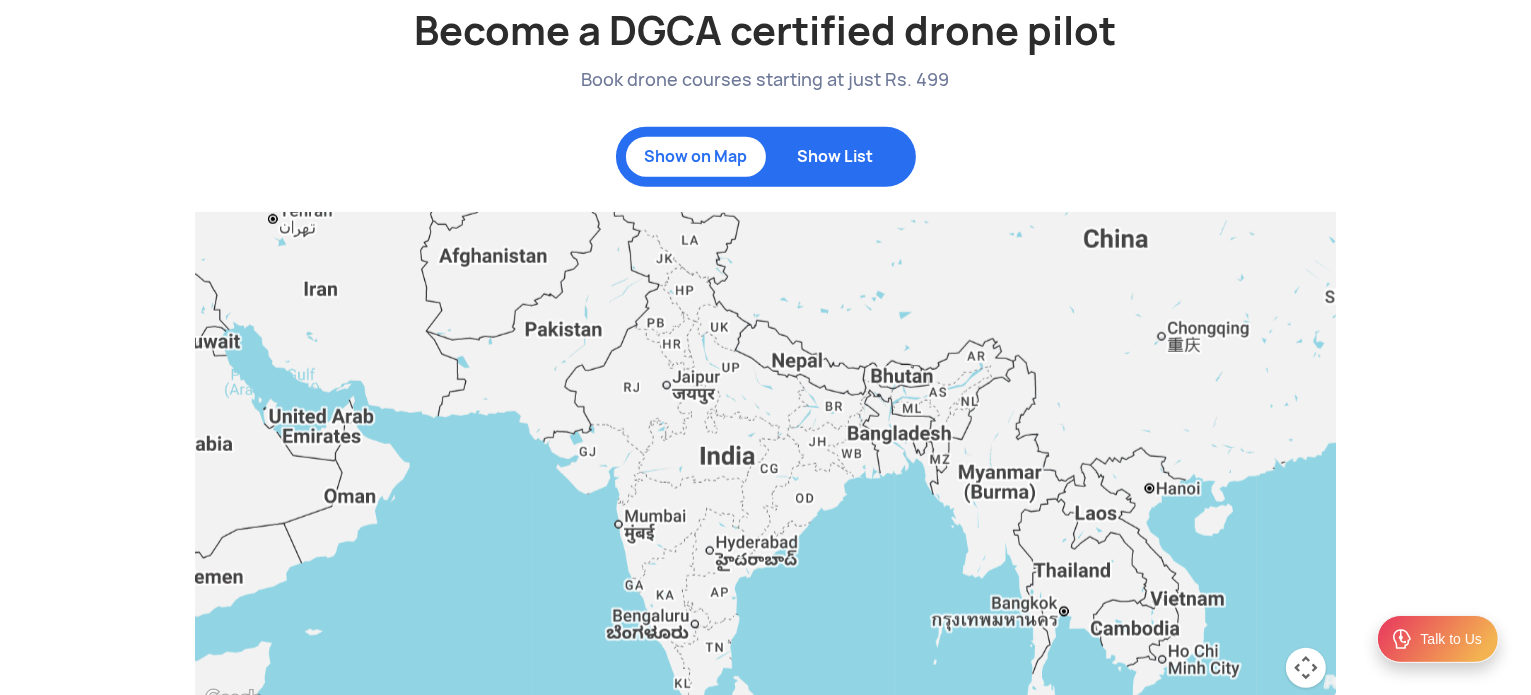 click on "Show List" 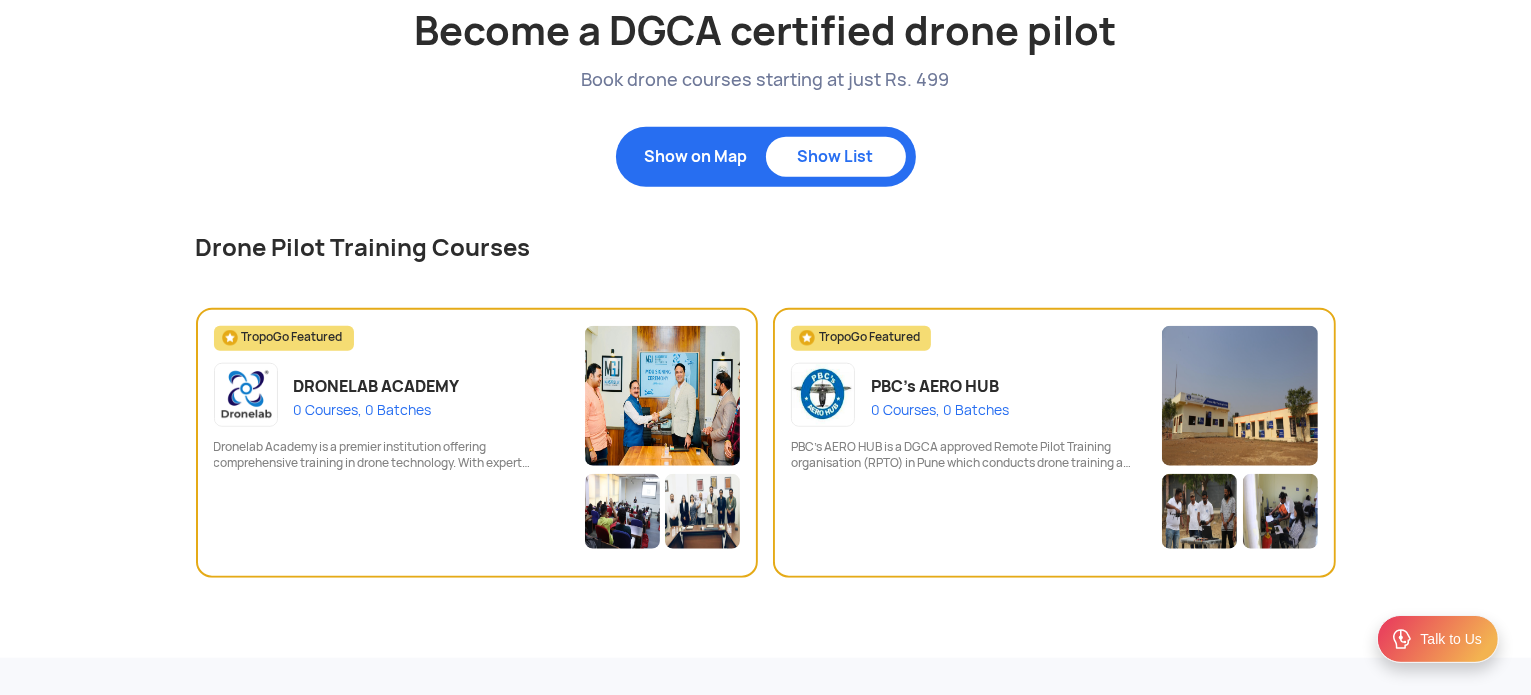 click on "Show List" 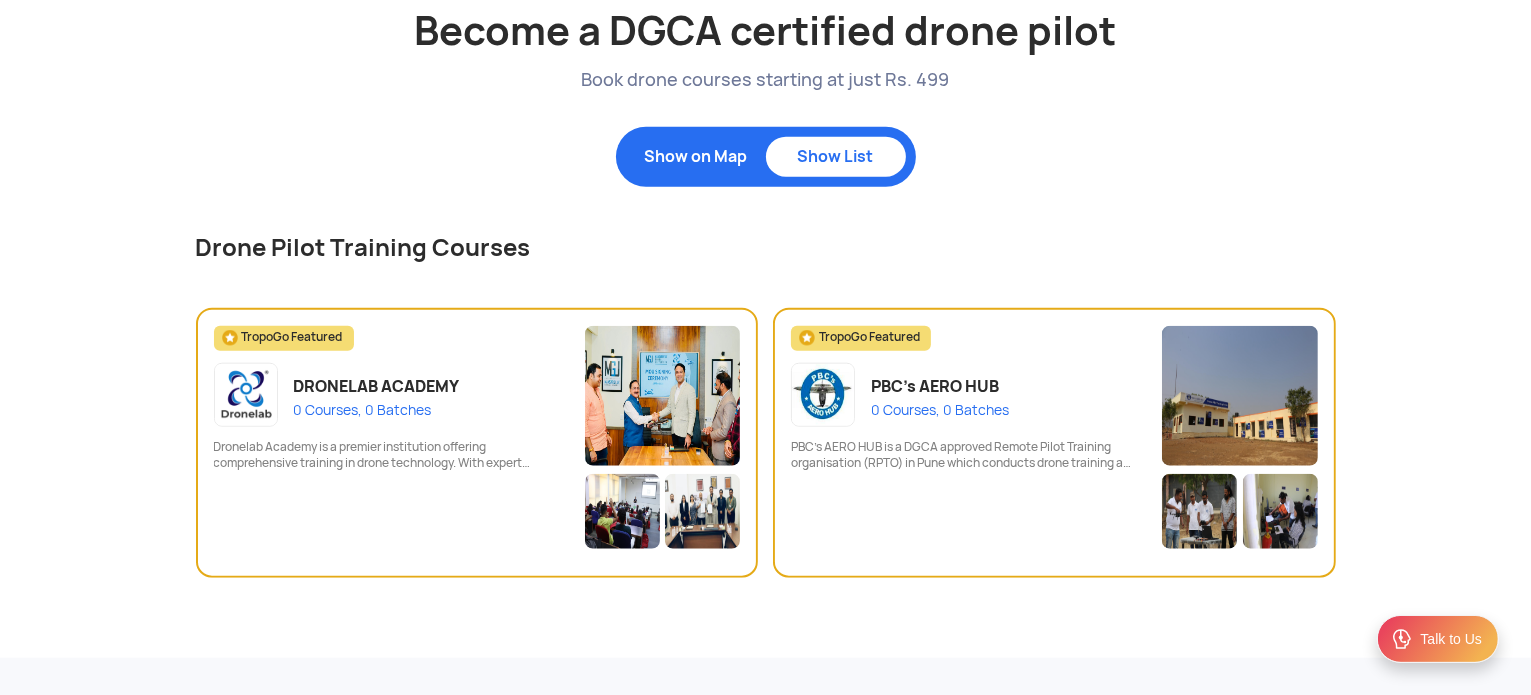 click on "Show on Map" 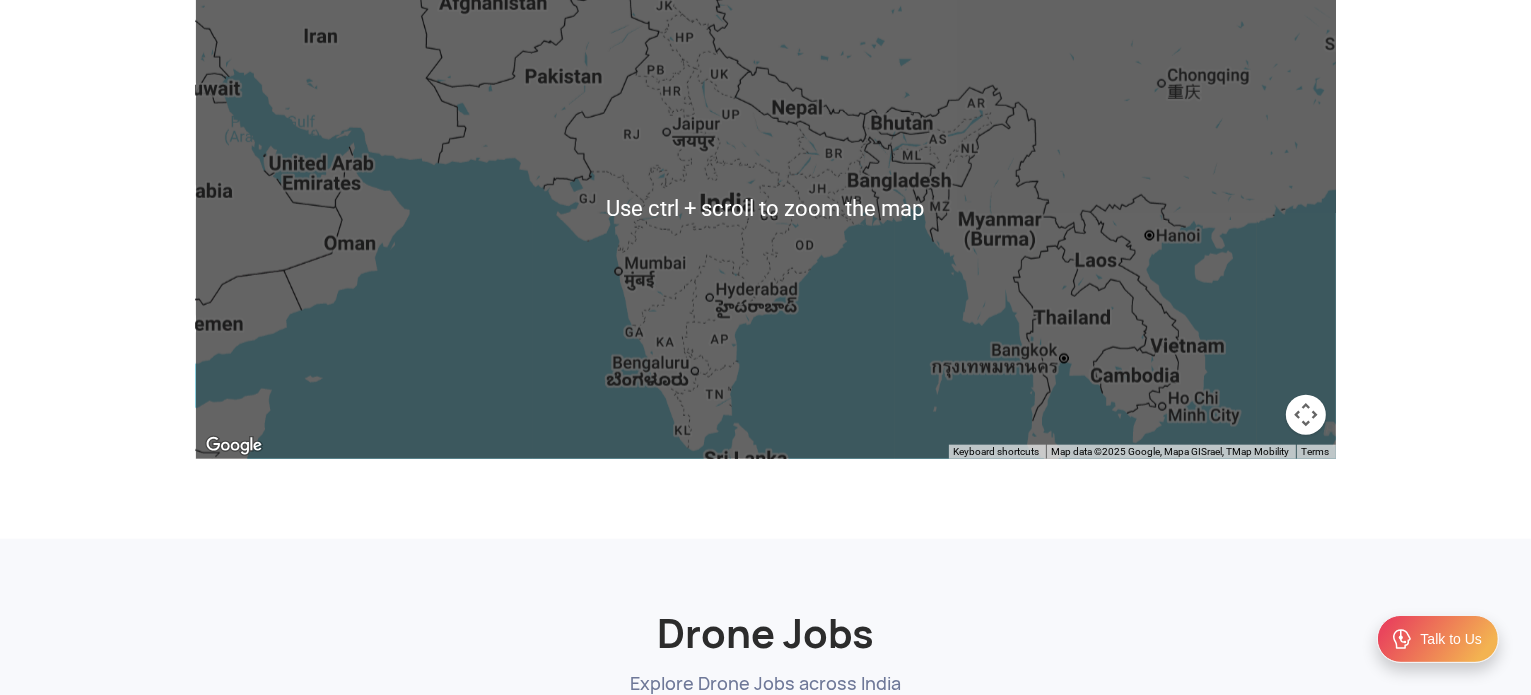 scroll, scrollTop: 2179, scrollLeft: 0, axis: vertical 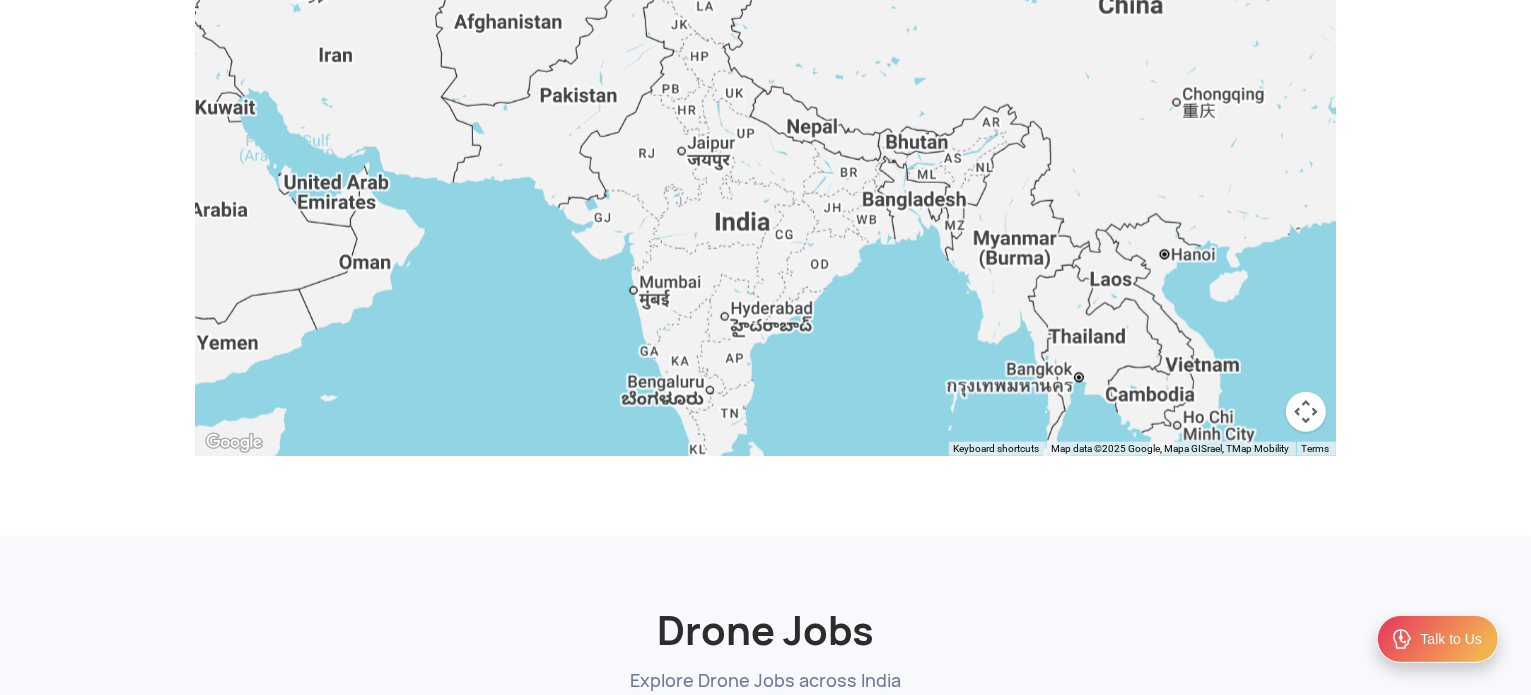 drag, startPoint x: 712, startPoint y: 245, endPoint x: 733, endPoint y: 263, distance: 27.658634 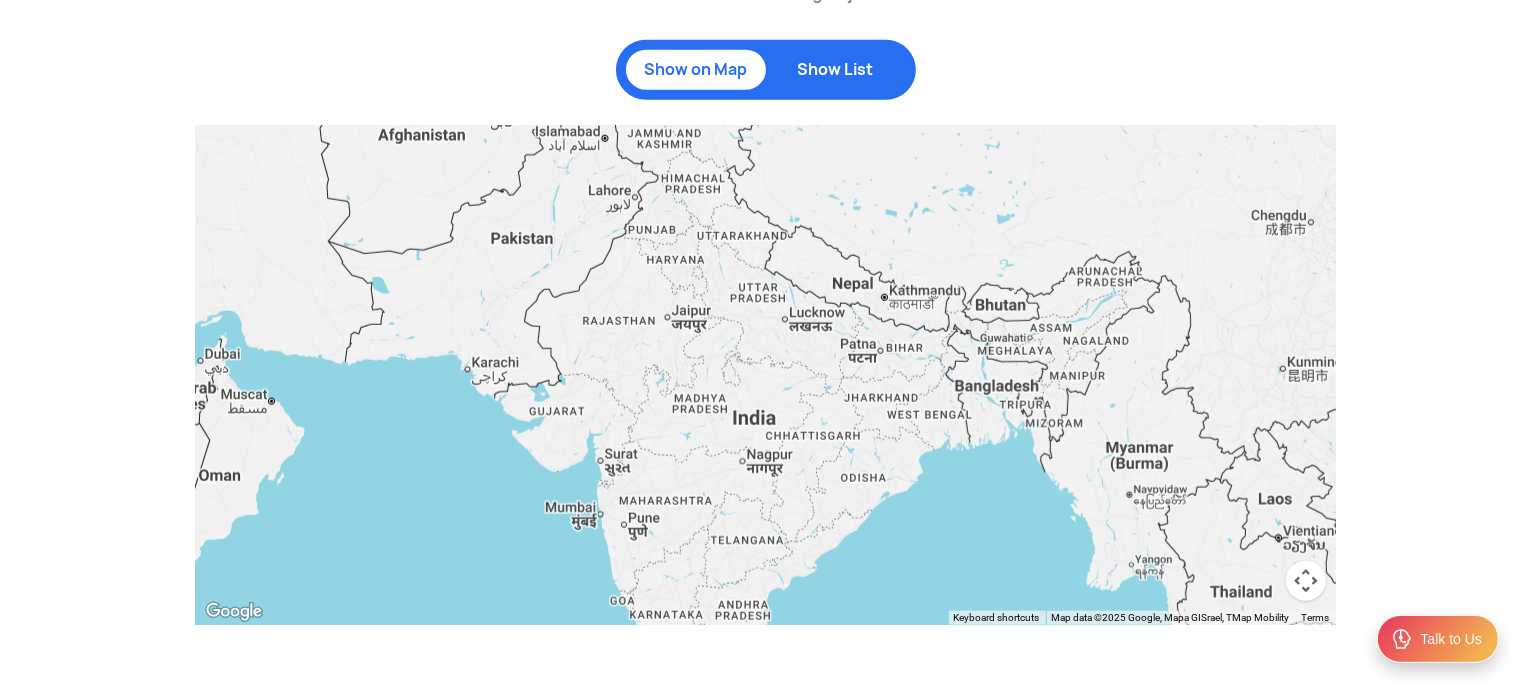 scroll, scrollTop: 2012, scrollLeft: 0, axis: vertical 